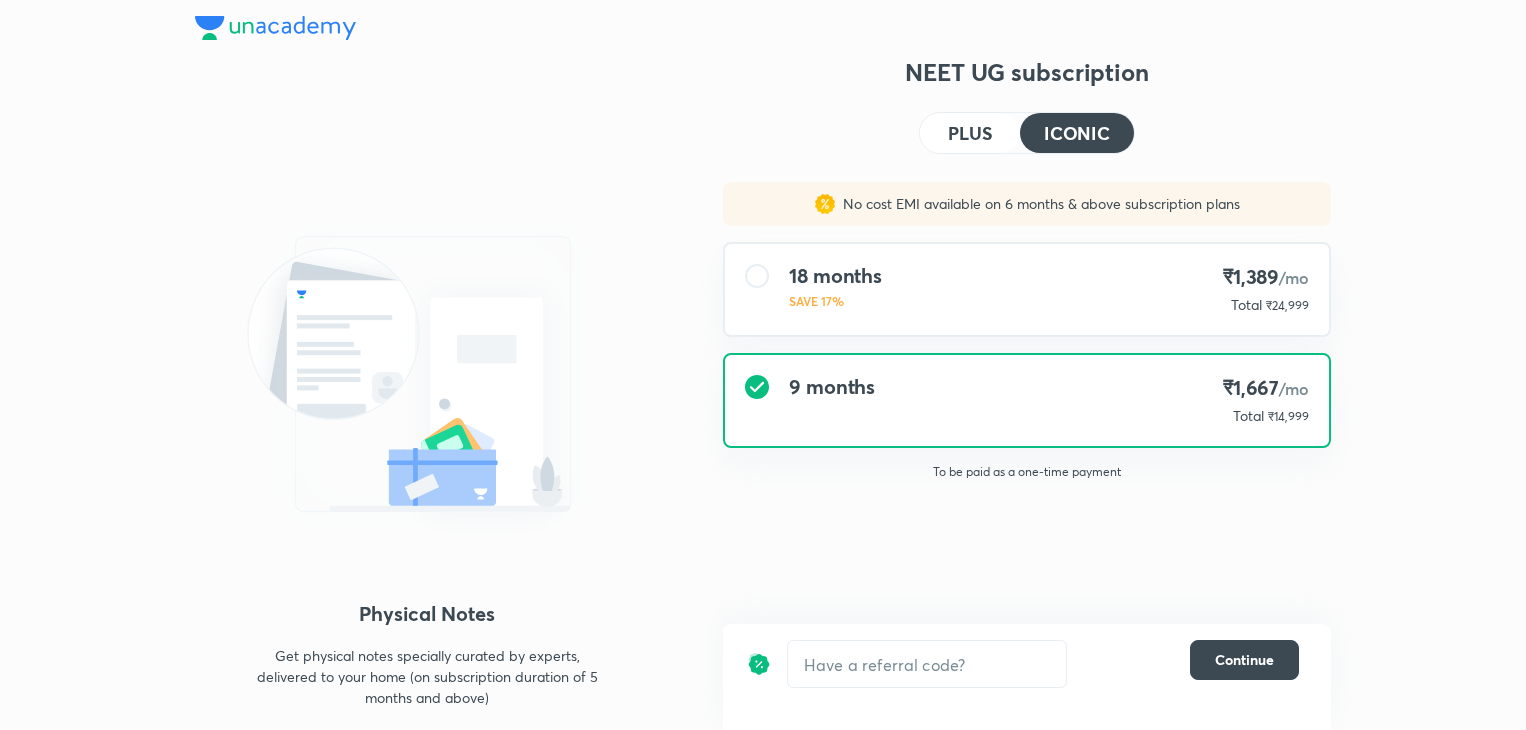 scroll, scrollTop: 0, scrollLeft: 0, axis: both 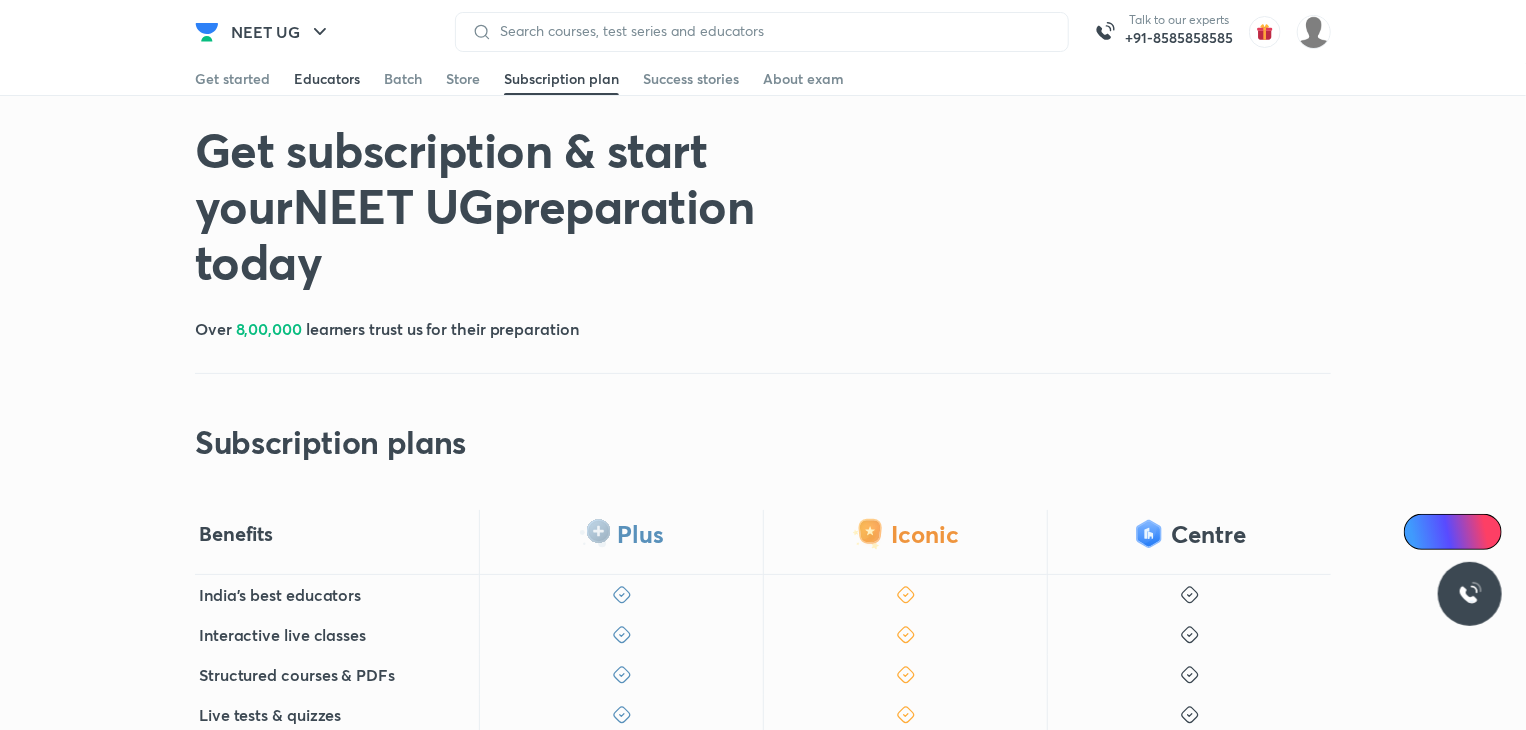 click on "Educators" at bounding box center [327, 79] 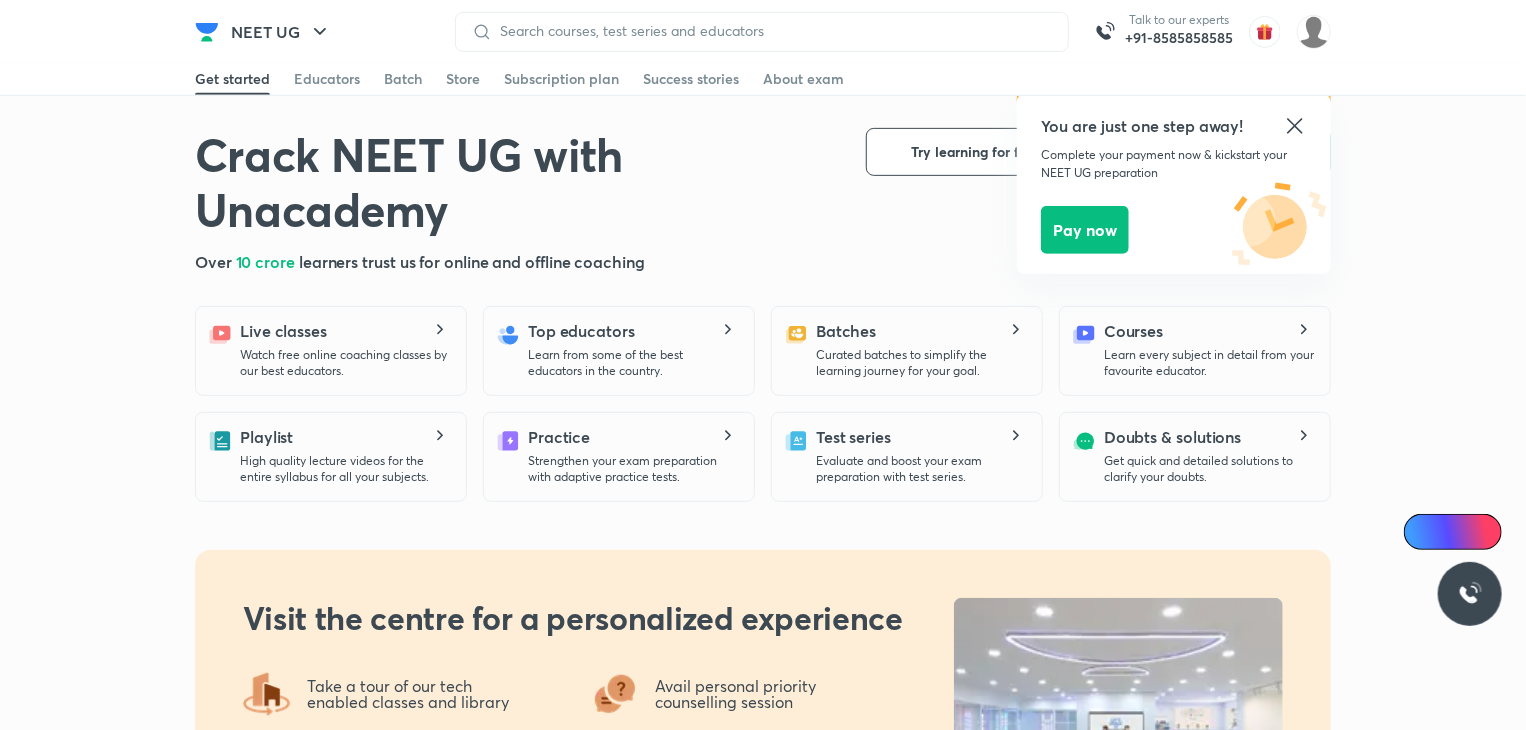 scroll, scrollTop: 0, scrollLeft: 0, axis: both 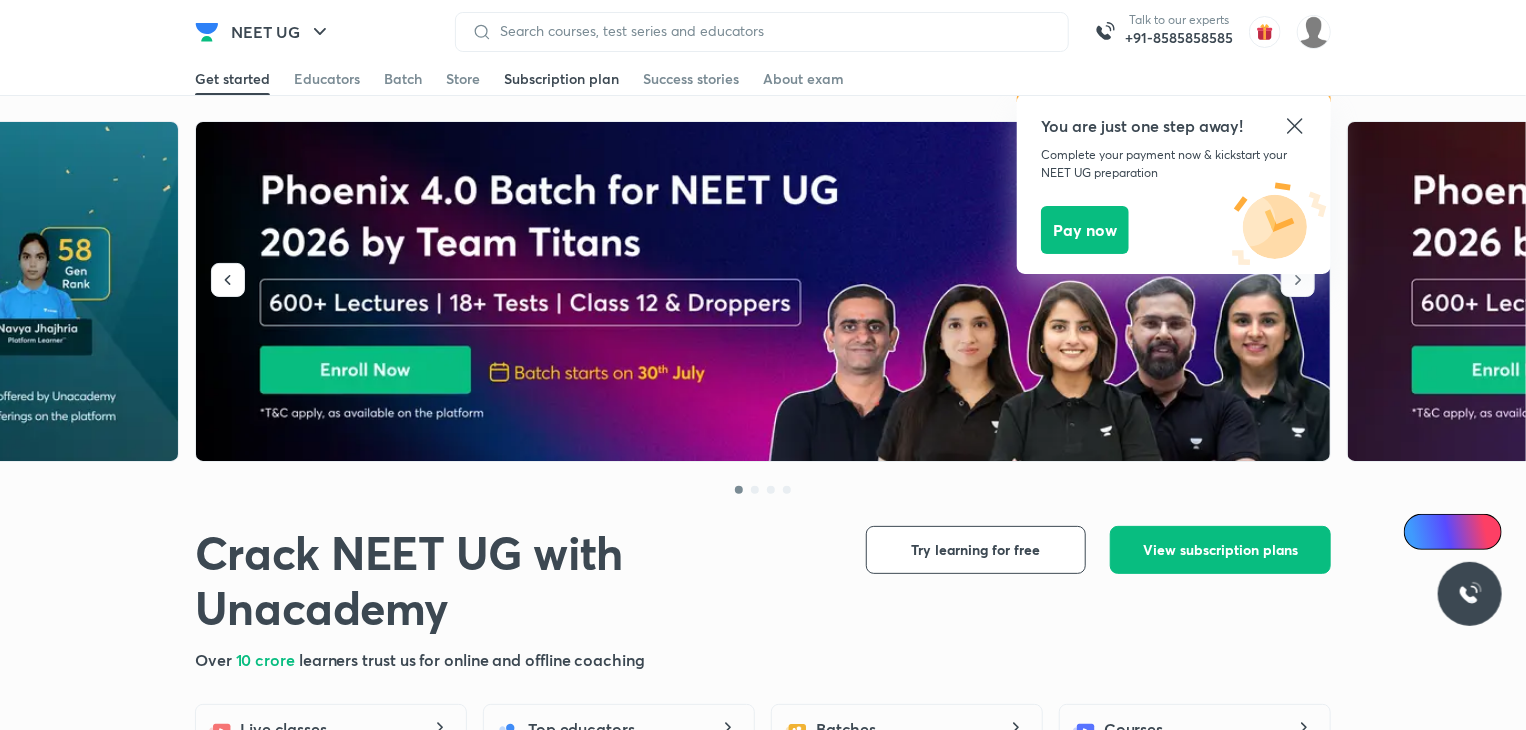 click on "Subscription plan" at bounding box center [561, 79] 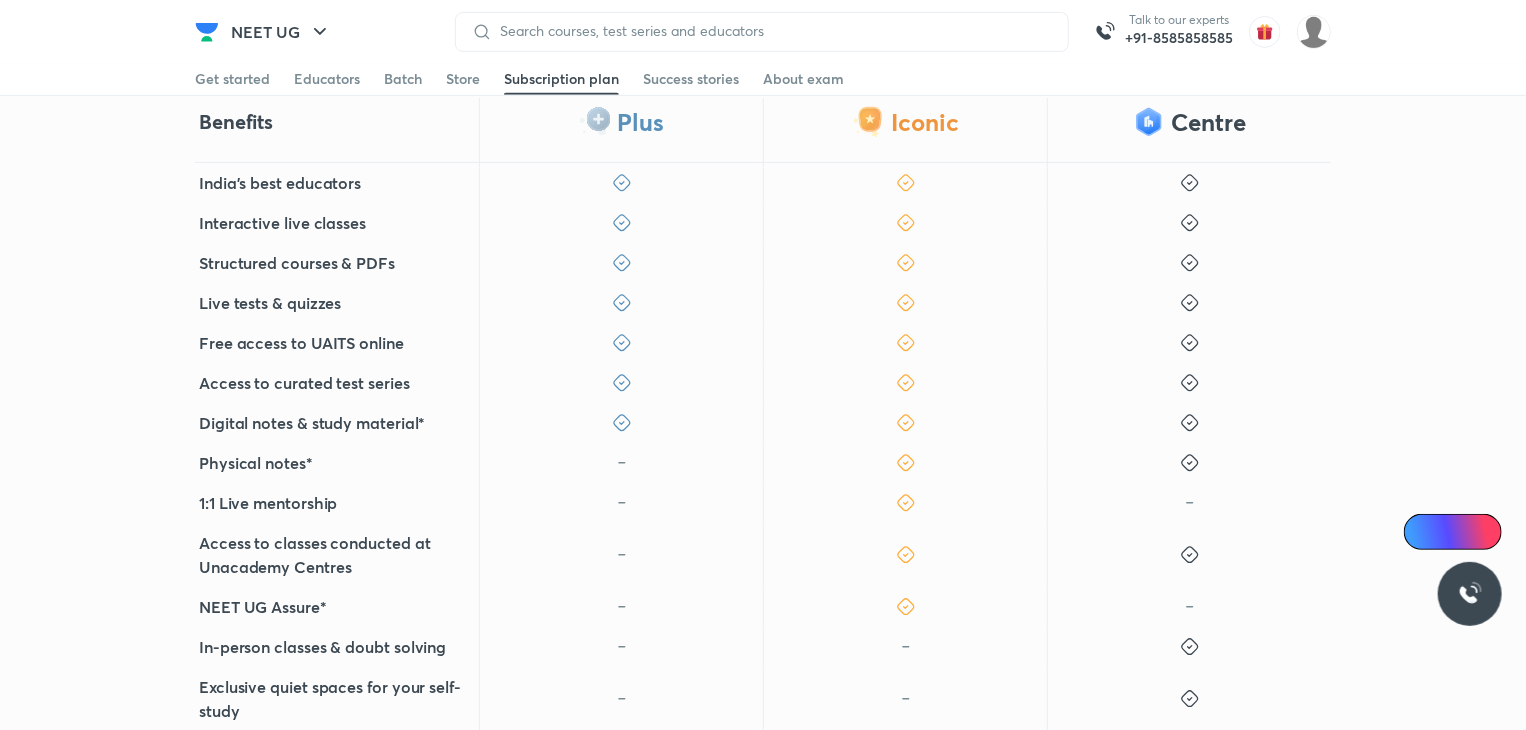 scroll, scrollTop: 416, scrollLeft: 0, axis: vertical 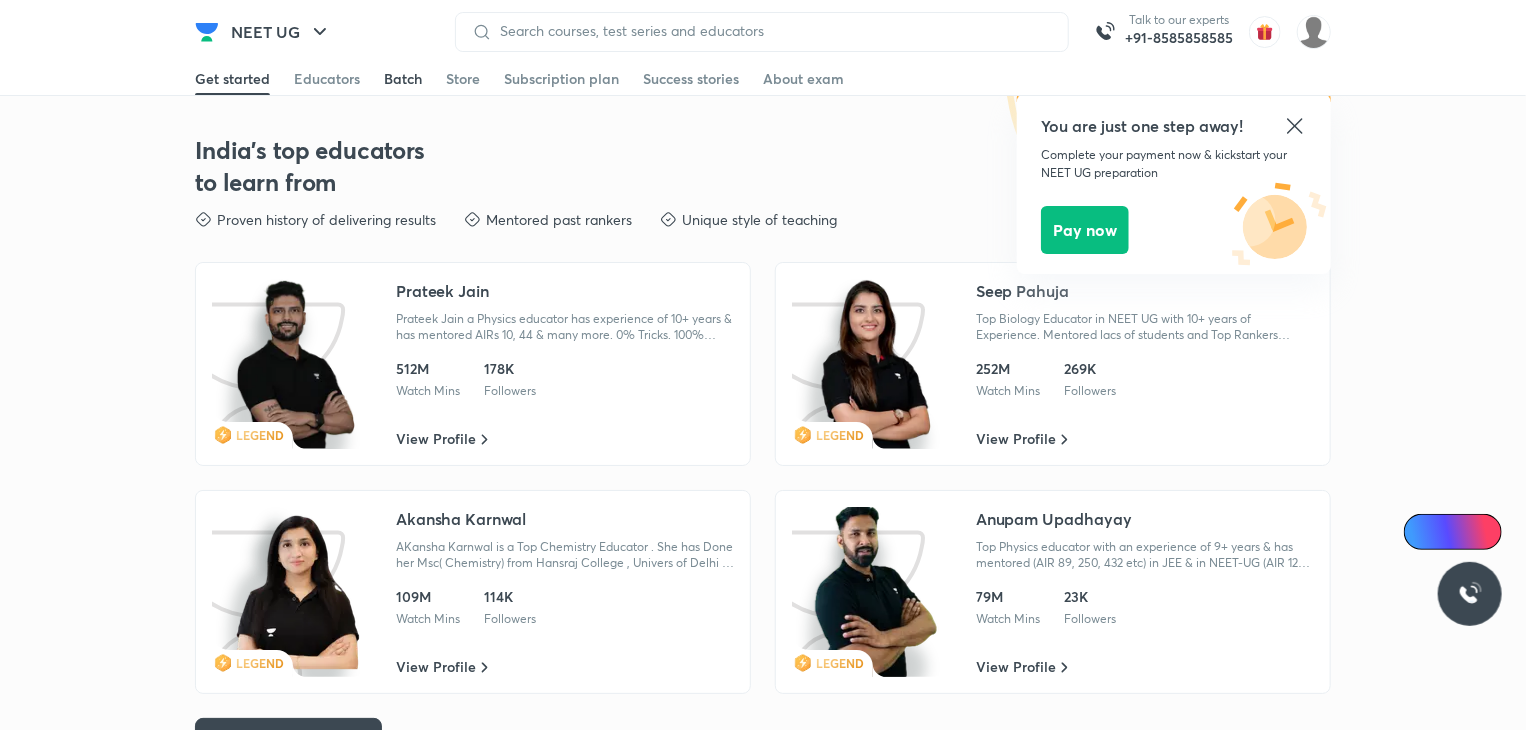 click on "Batch" at bounding box center [403, 79] 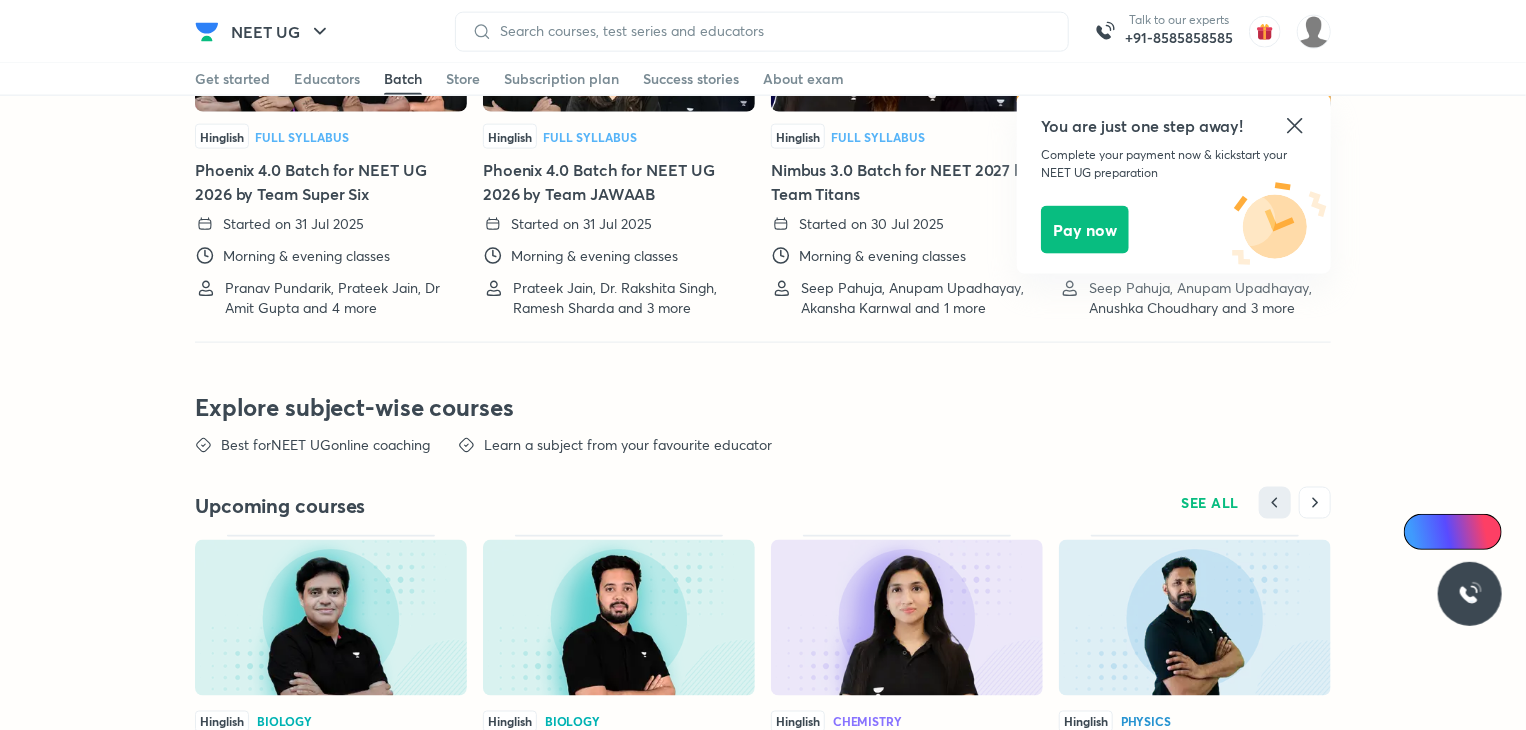 scroll, scrollTop: 5092, scrollLeft: 0, axis: vertical 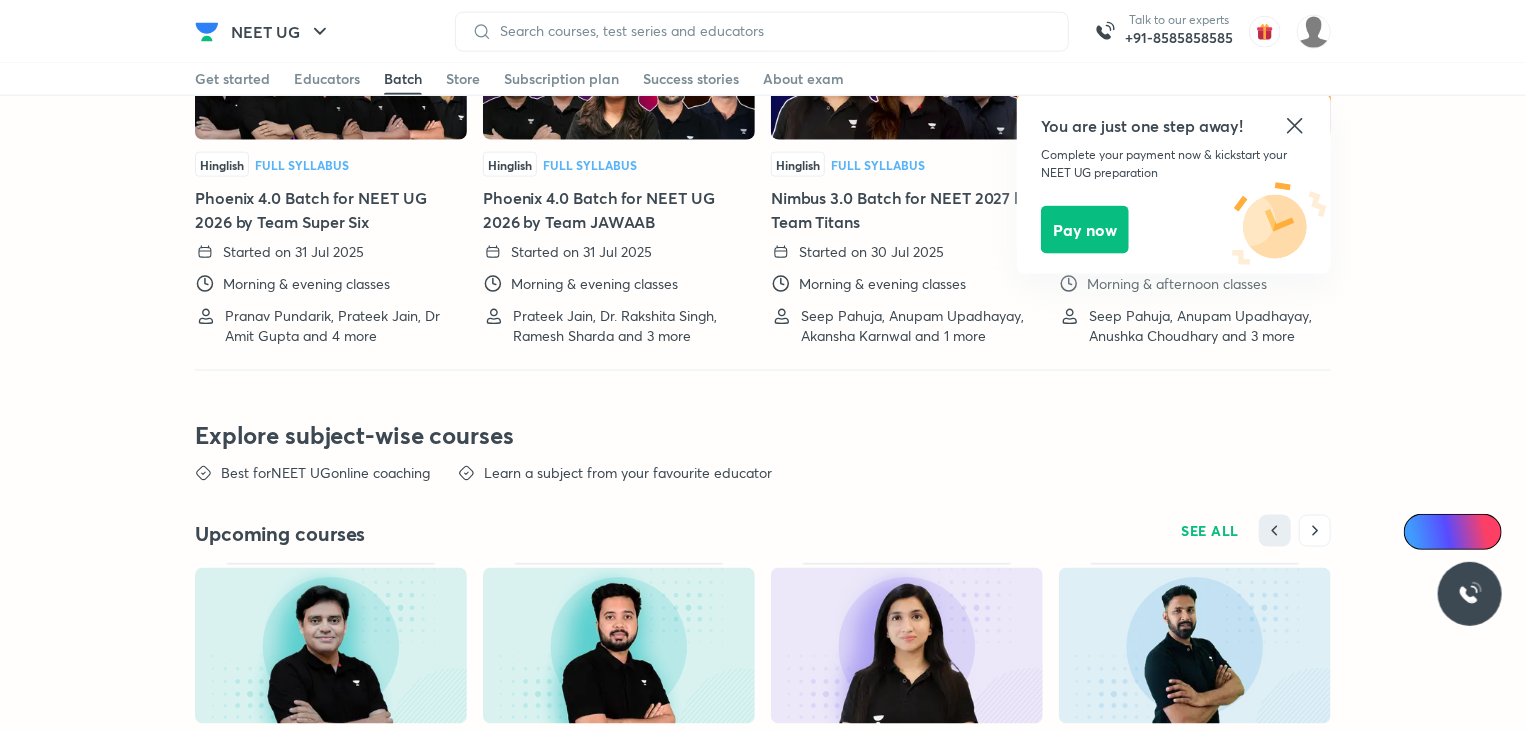 click on "Phoenix 4.0 Batch for NEET UG 2026 by Team JAWAAB" at bounding box center (619, 210) 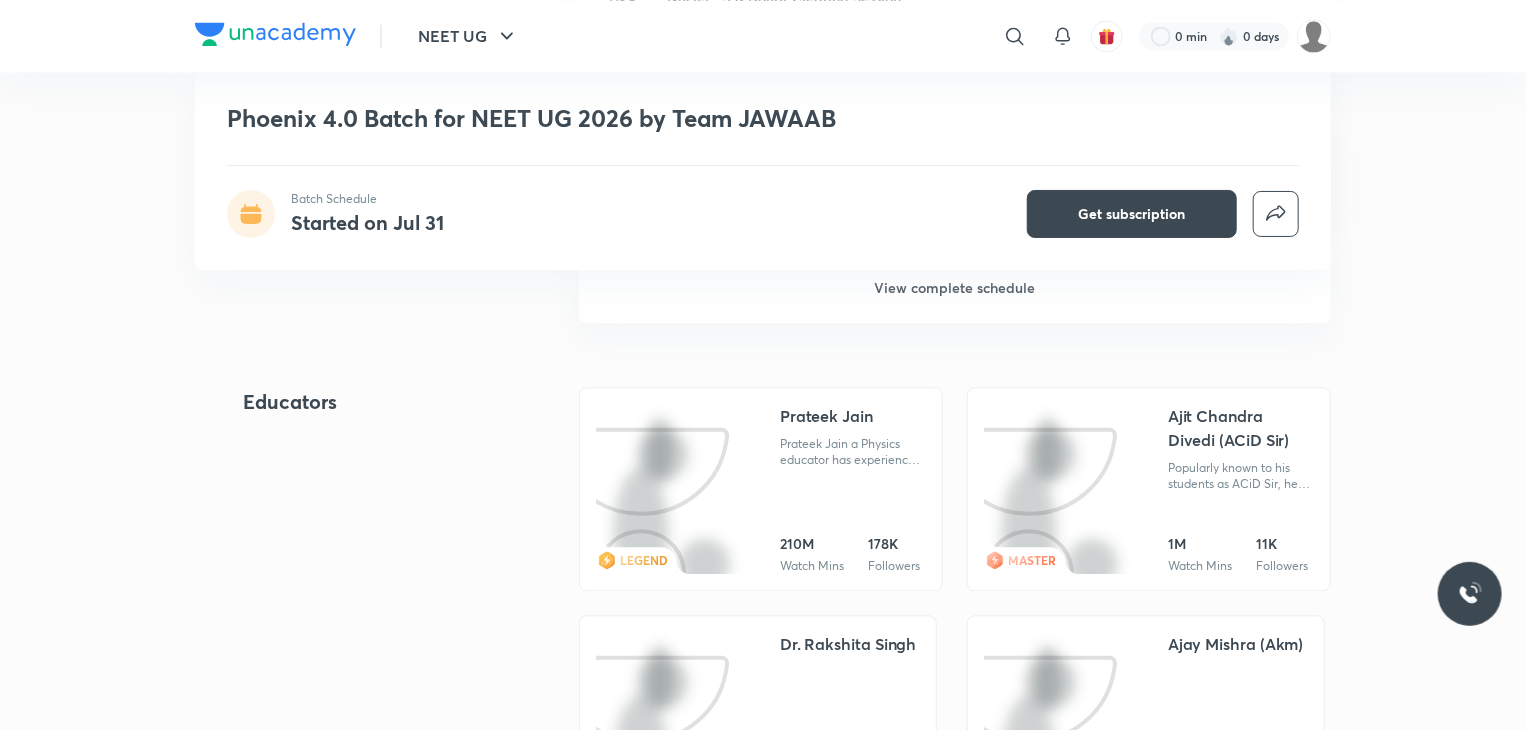 scroll, scrollTop: 2090, scrollLeft: 0, axis: vertical 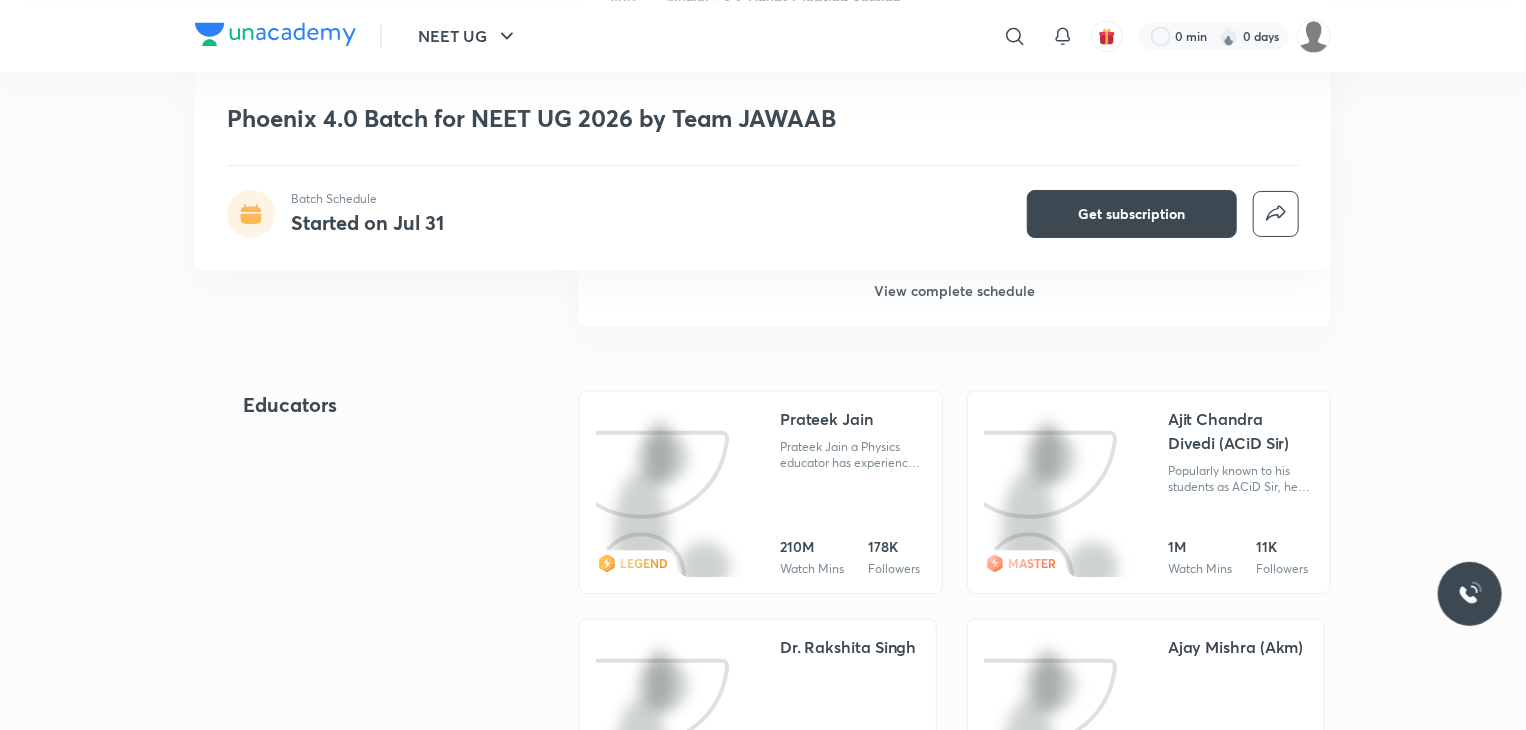 click on "NEET UG ​ 0 min 0 days Phoenix 4.0 Batch for NEET UG 2026 by Team JAWAAB Batch Schedule Started on Jul 31 Get subscription NEET UG Plus Batches हिN Full Syllabus Batch Phoenix 4.0 Batch for NEET UG 2026 by Team JAWAAB  [FIRST] [LAST], [FIRST] [LAST] (ACiD Sir) and 4 more Join our specialized Droppers batch for NEET UG 2026 aspirants. Led by experienced educators with a track record for generating top rankers, this program offers comprehensive coverage of Chemistry, Physics, and Biology syllabus along with expert strategies, invaluable tips, and practice sessions. Additionally, dedicated doubt-solving sessions ensure that all doubts are instantly resolved. The batch has been designed for learners at any stage o...  Read more Batch Schedule Started on Jul 31 Get subscription Demo classes   Watch free classes by the educators of this batch   1.6K Hindi Chemistry Ranker Series on Complete IOC - Mock Test 1 [LAST] [LAST] 6th Mar • 1h 30m   116 Hindi Chemistry Ask me anything about Neet Ug   4.3K Biology" at bounding box center (763, 740) 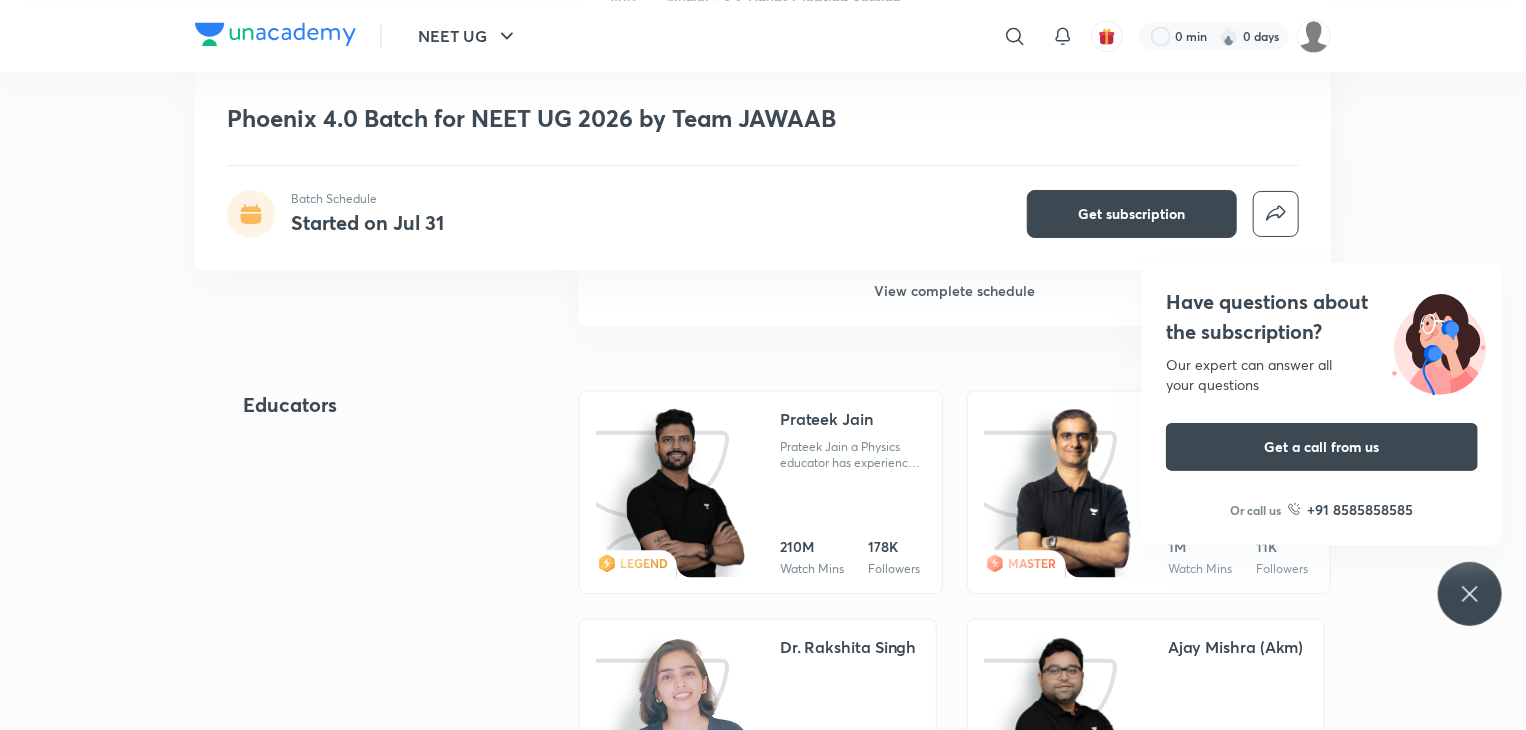 click 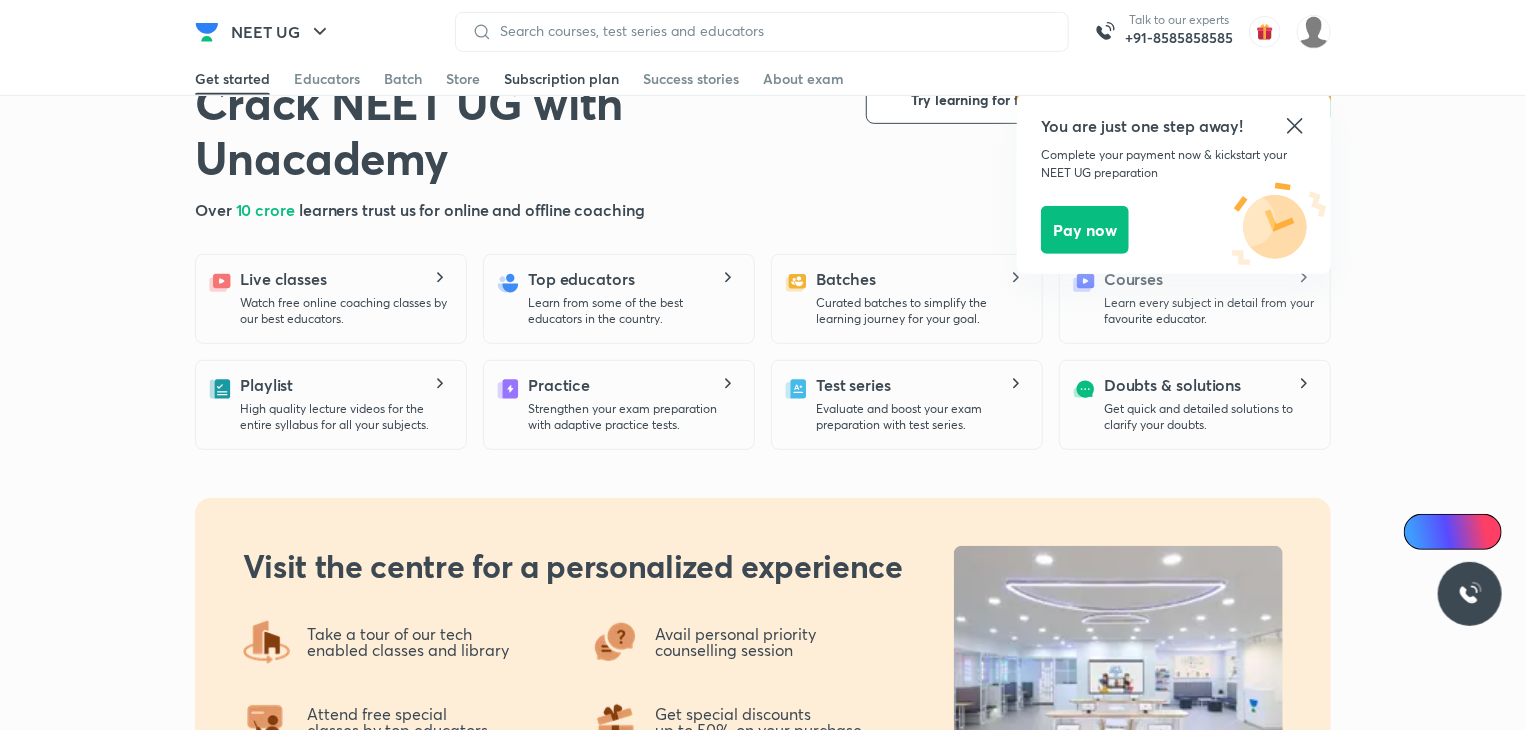 scroll, scrollTop: 4852, scrollLeft: 0, axis: vertical 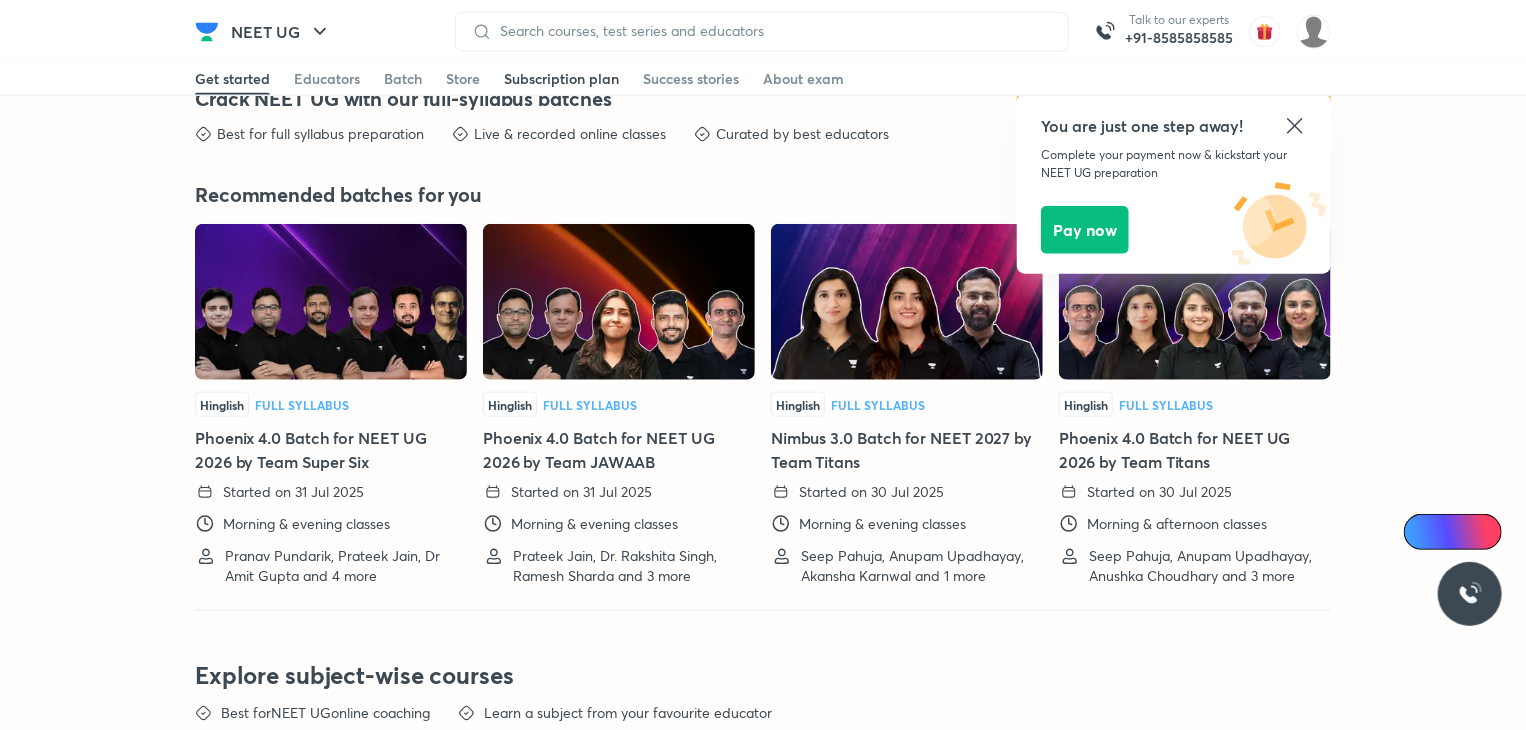 click on "Subscription plan" at bounding box center (561, 79) 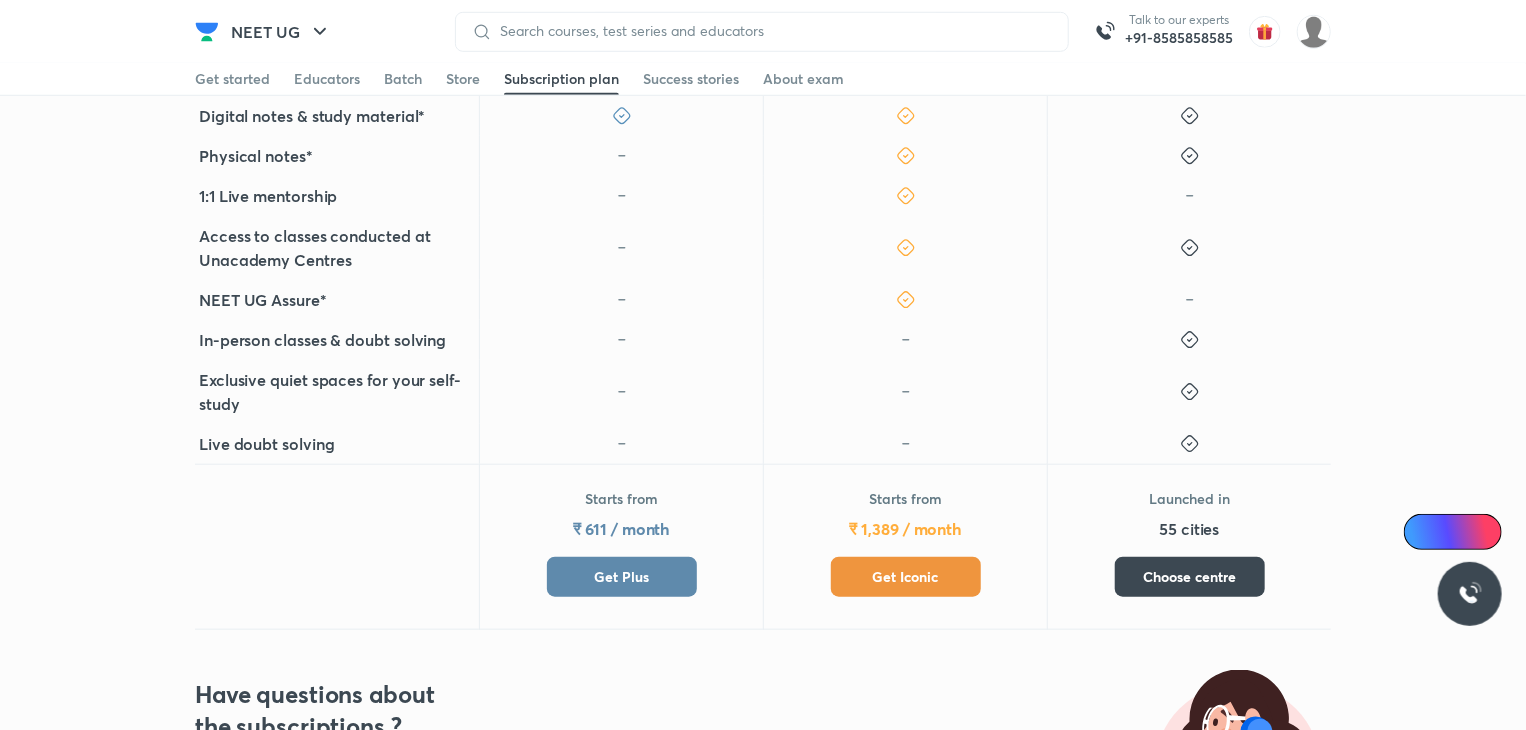 scroll, scrollTop: 720, scrollLeft: 0, axis: vertical 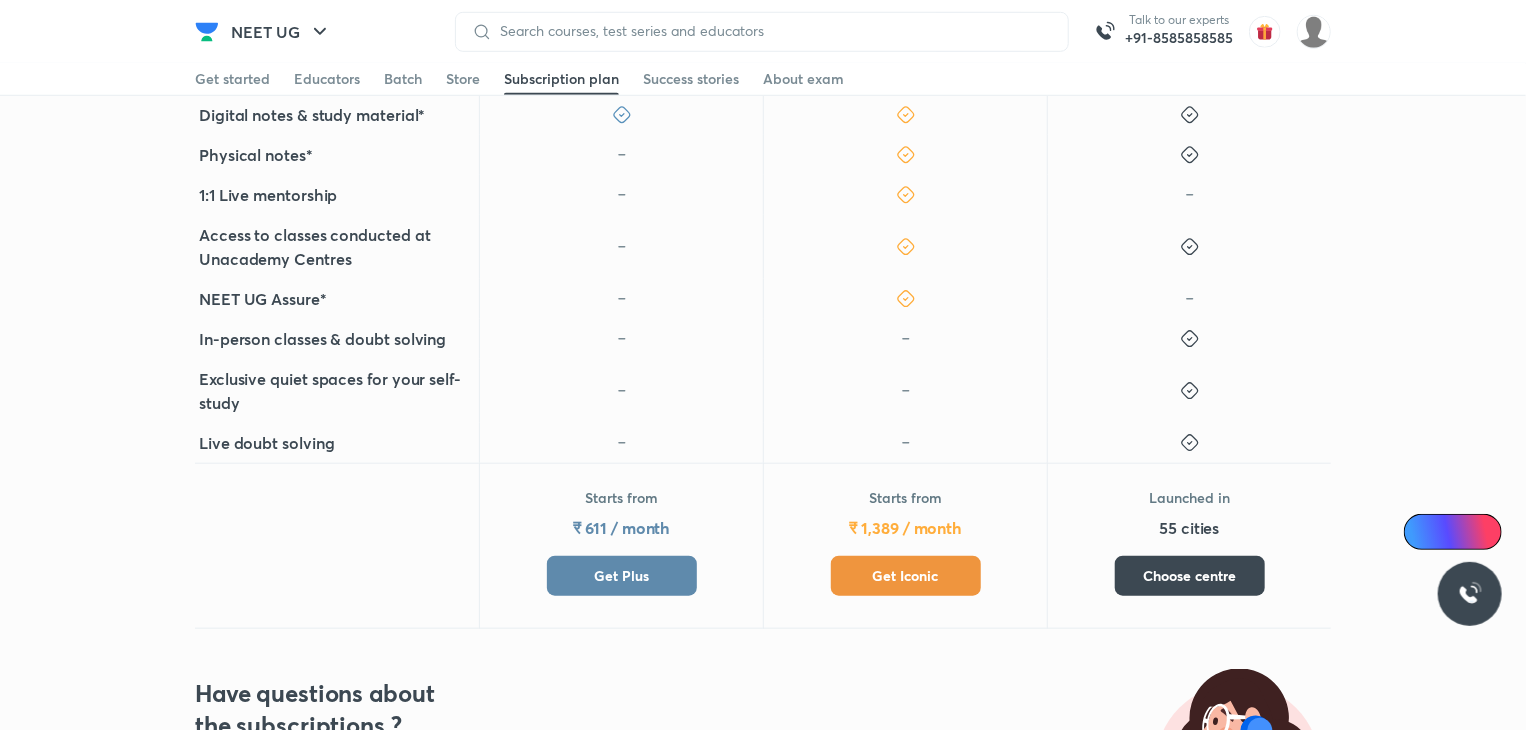 click on "Get Plus" at bounding box center (621, 576) 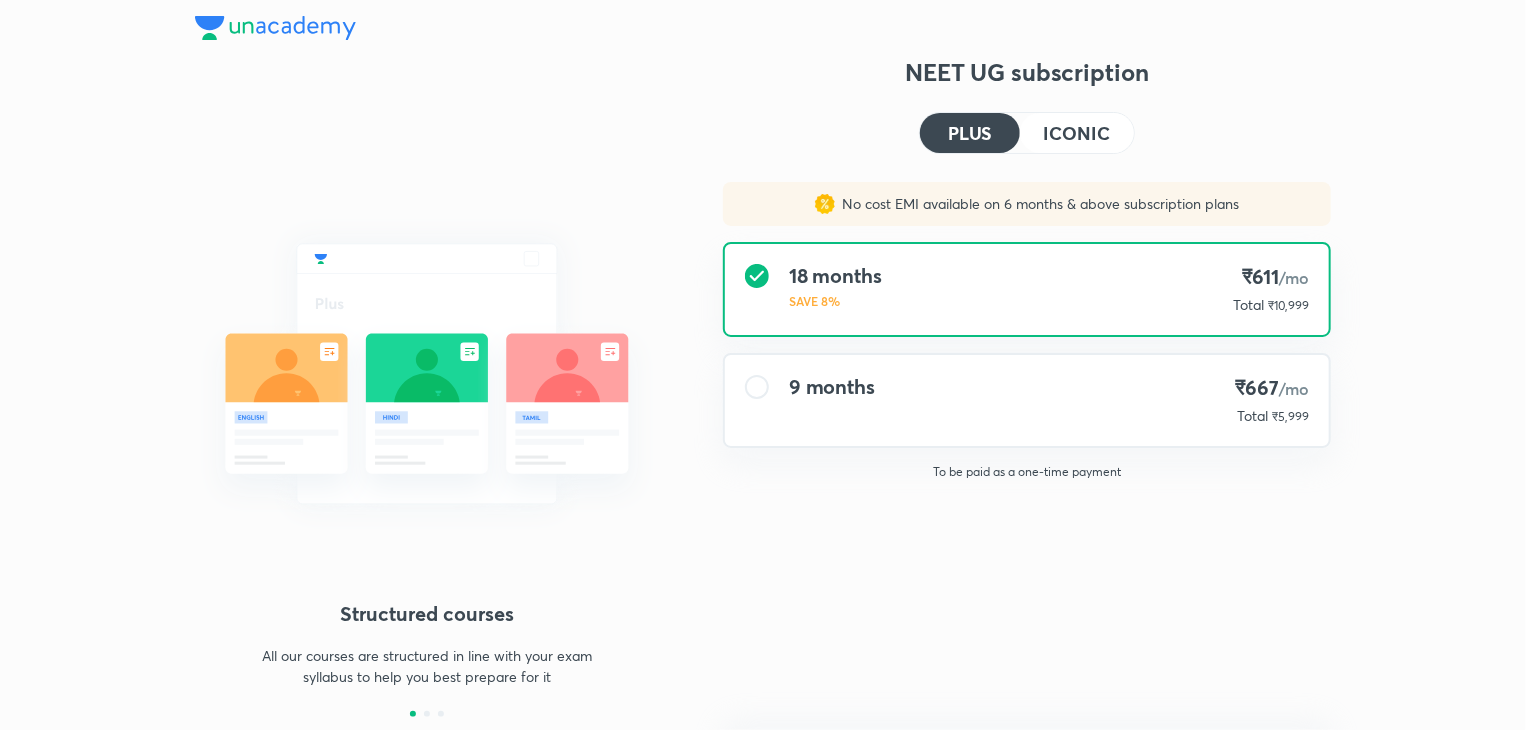 scroll, scrollTop: 0, scrollLeft: 0, axis: both 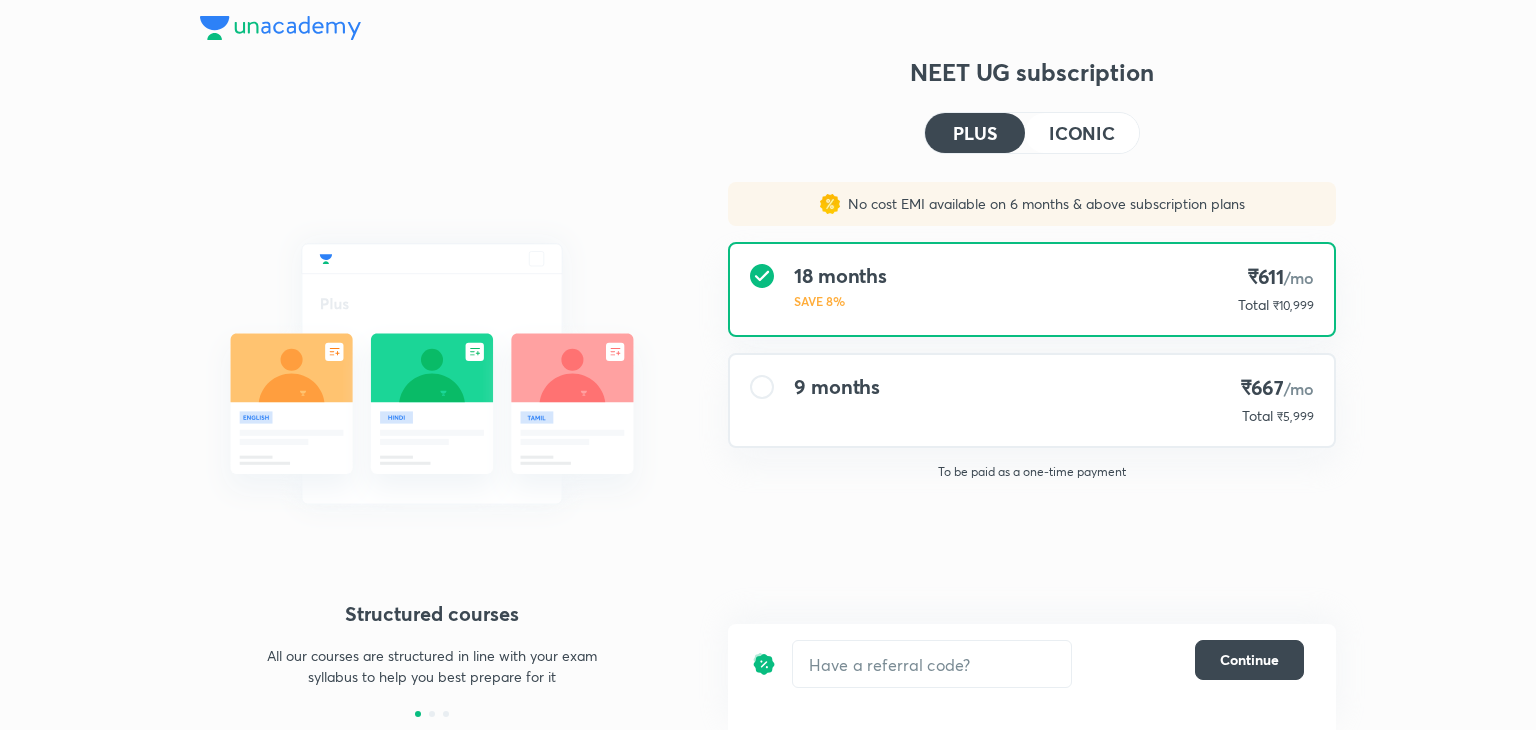 click on "9 months" at bounding box center [837, 387] 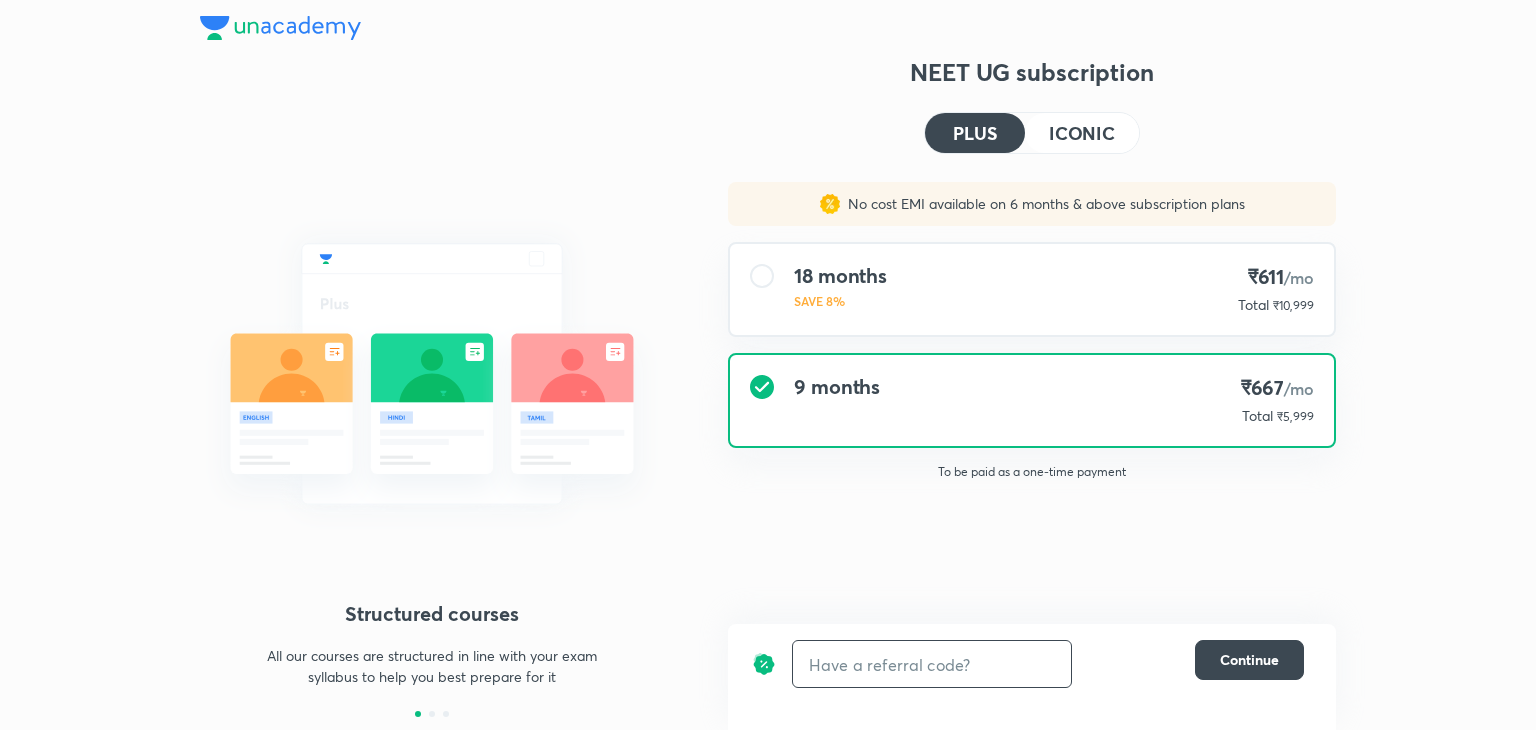 click at bounding box center (932, 664) 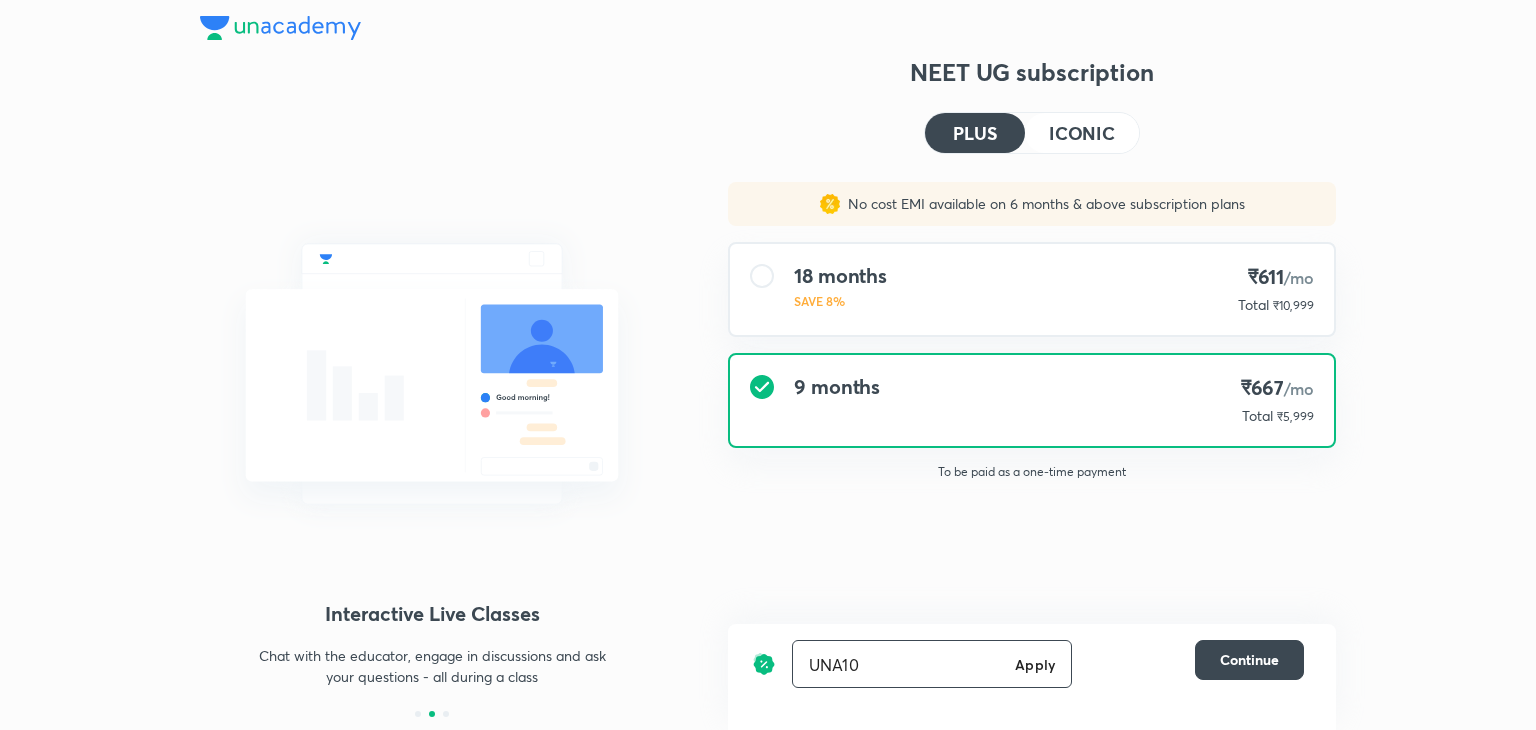 type on "UNA10" 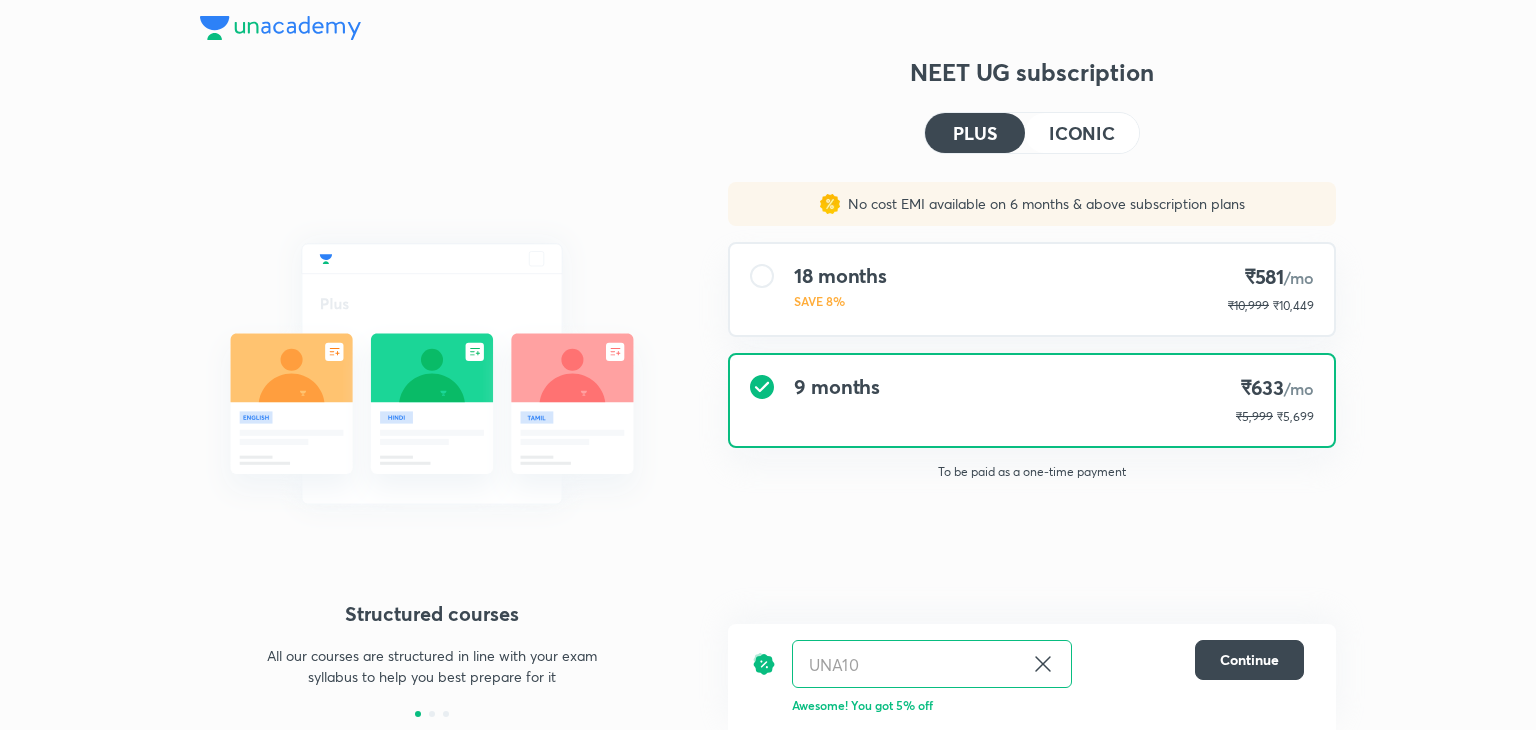 click on "ICONIC" at bounding box center [1082, 133] 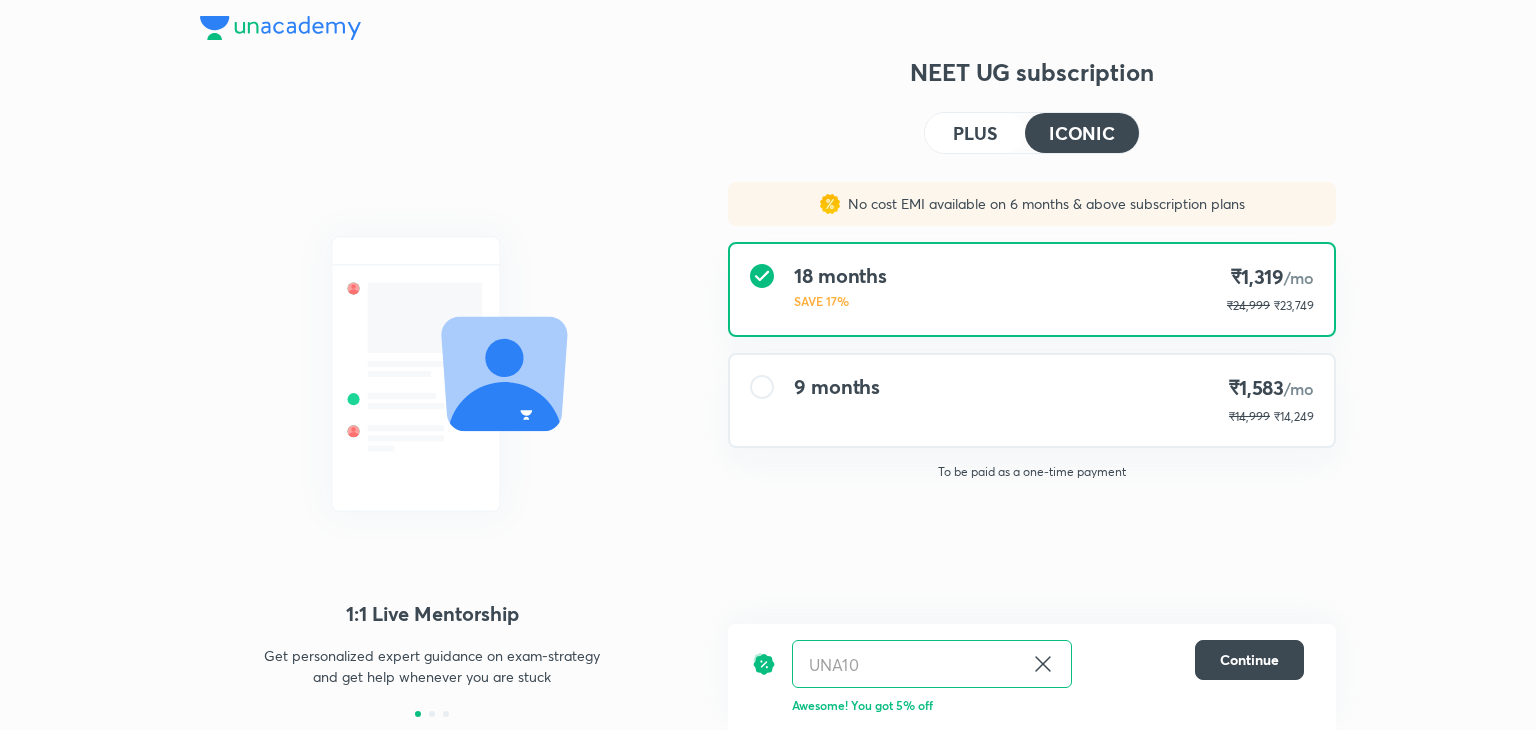 click on "PLUS" at bounding box center [975, 133] 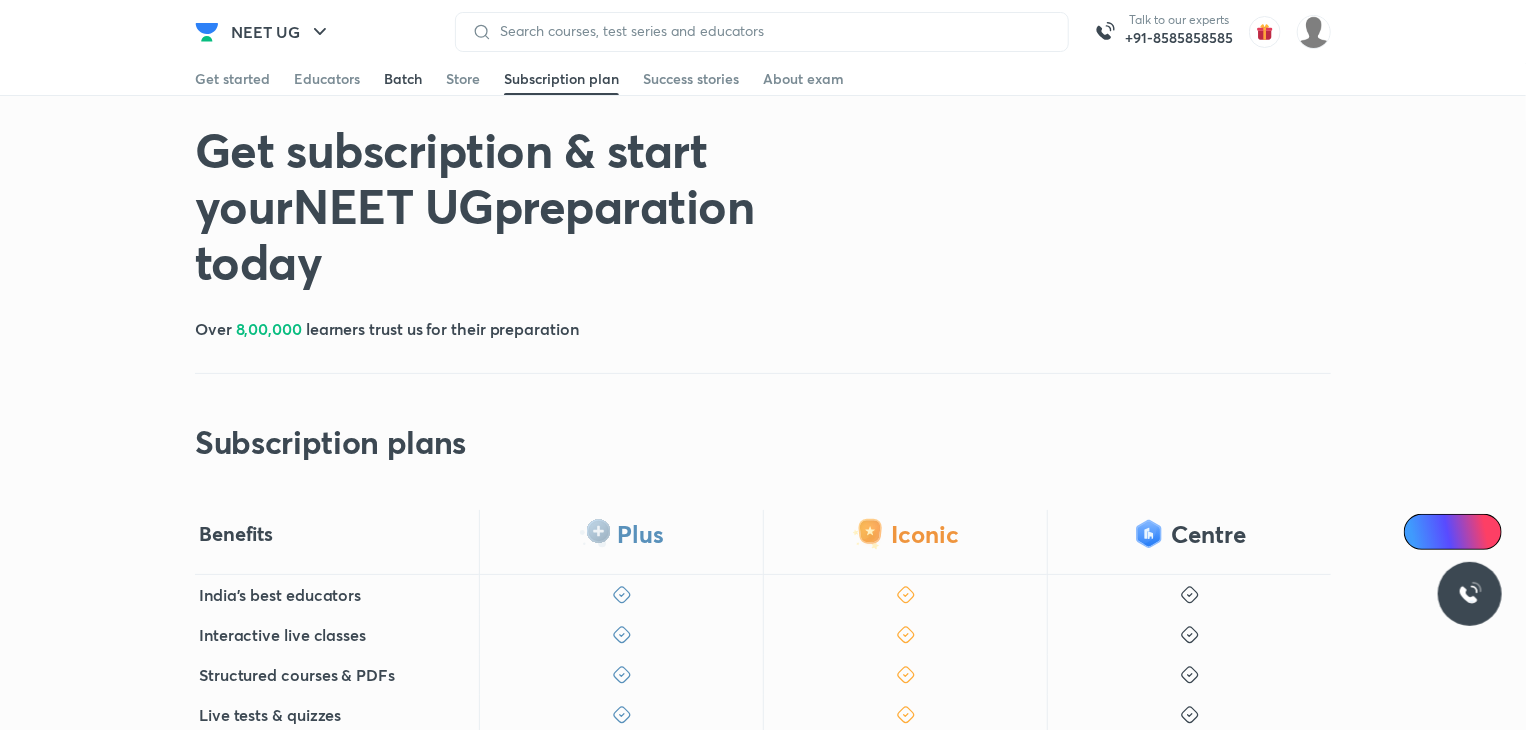 click on "Batch" at bounding box center (403, 79) 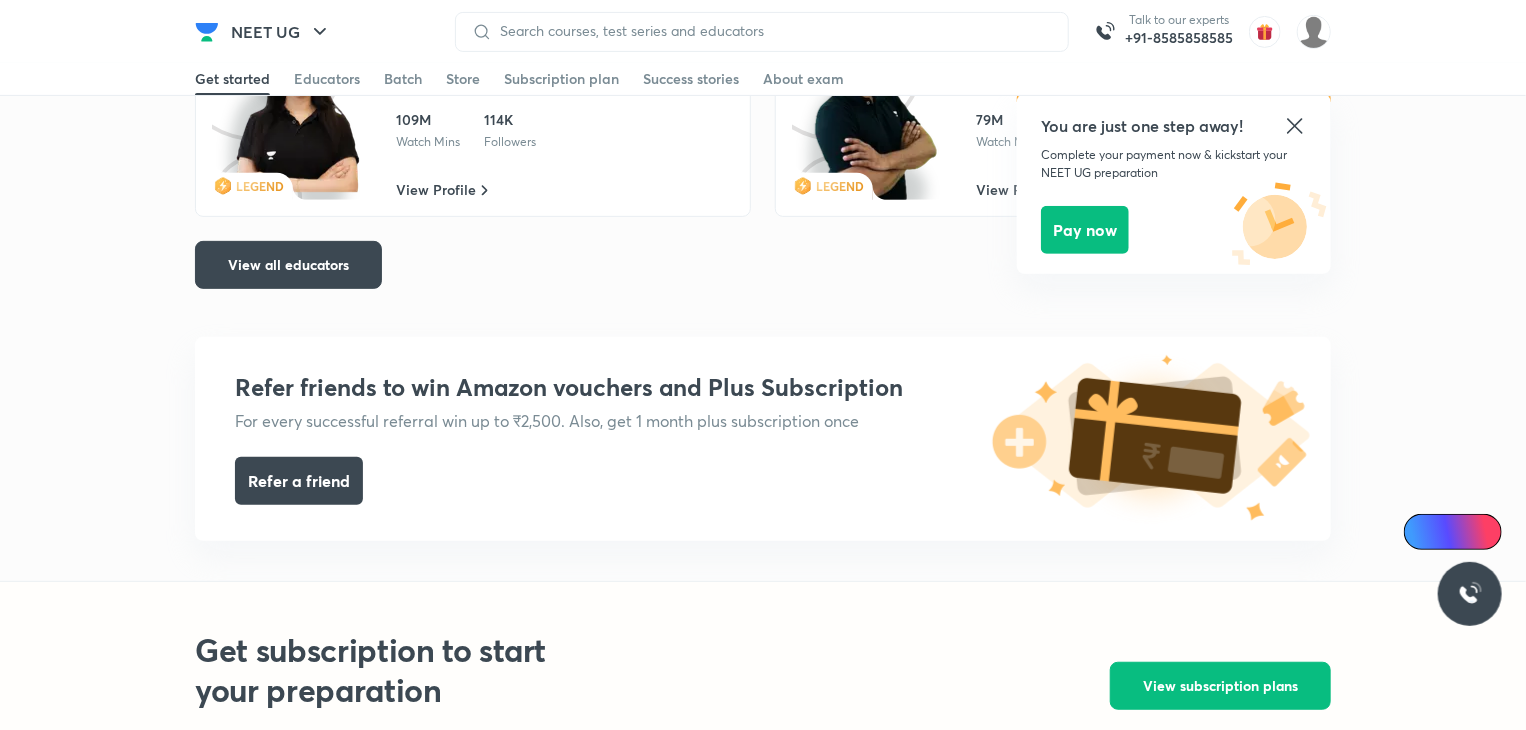 scroll, scrollTop: 4152, scrollLeft: 0, axis: vertical 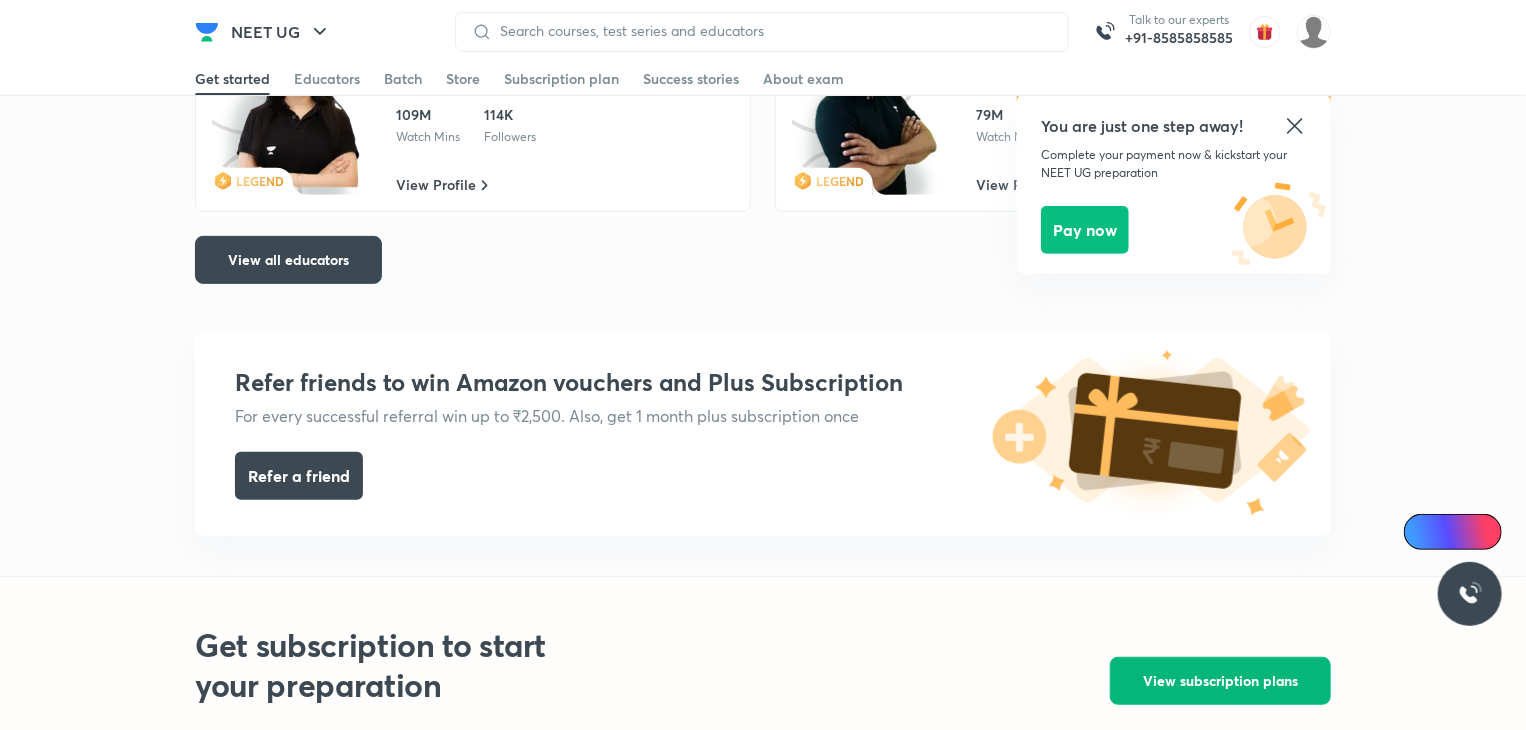click on "View subscription plans" at bounding box center [1220, 681] 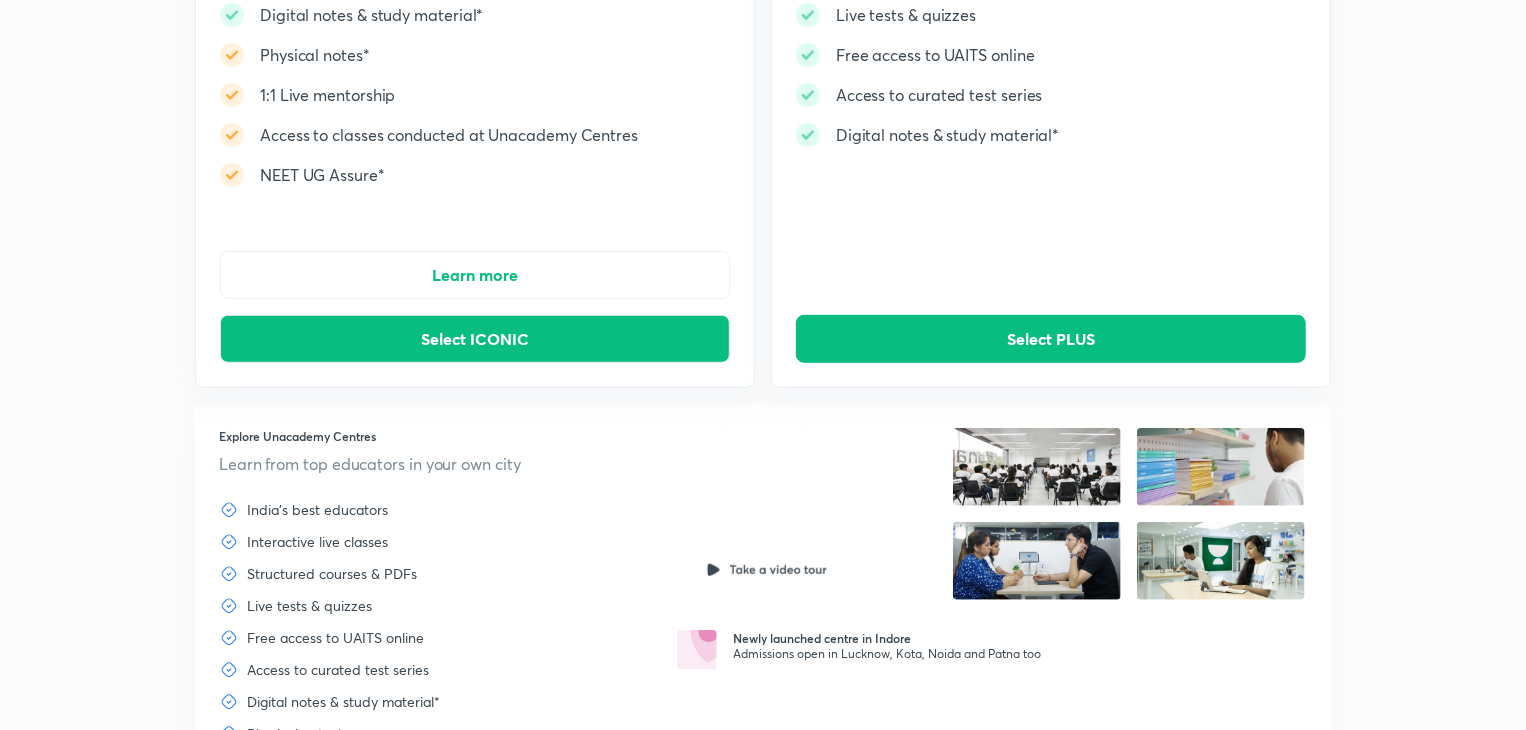 scroll, scrollTop: 400, scrollLeft: 0, axis: vertical 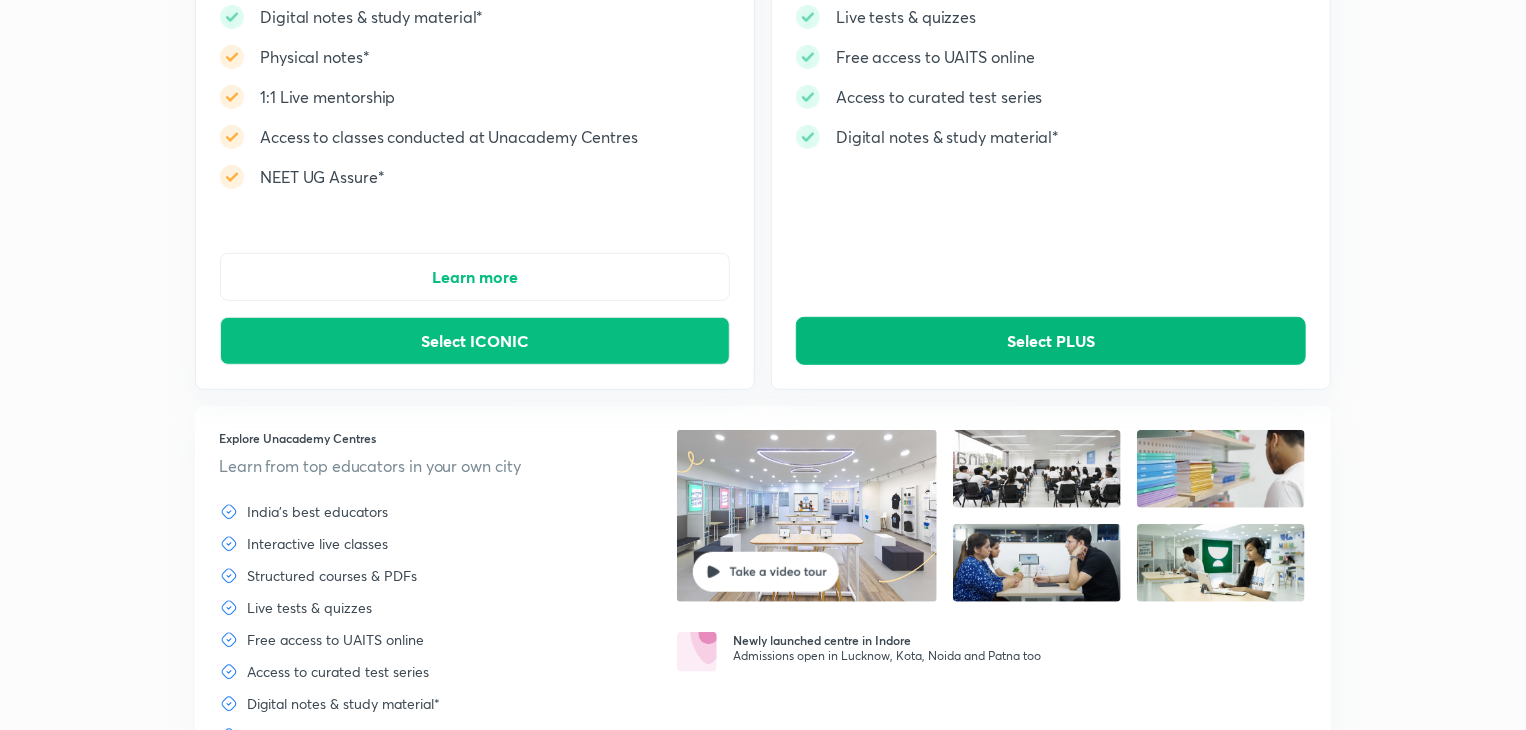 click on "Select PLUS" at bounding box center (1051, 341) 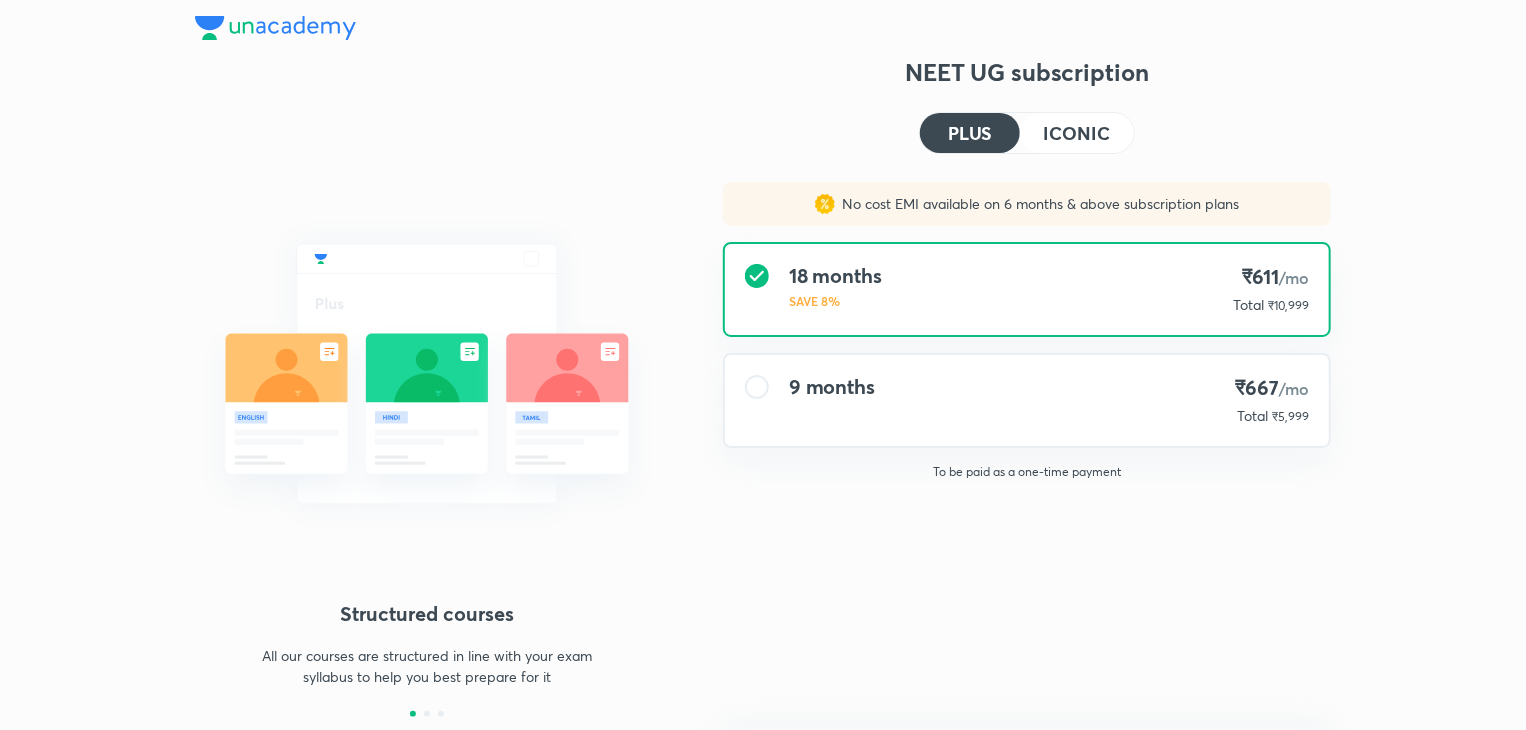 scroll, scrollTop: 0, scrollLeft: 0, axis: both 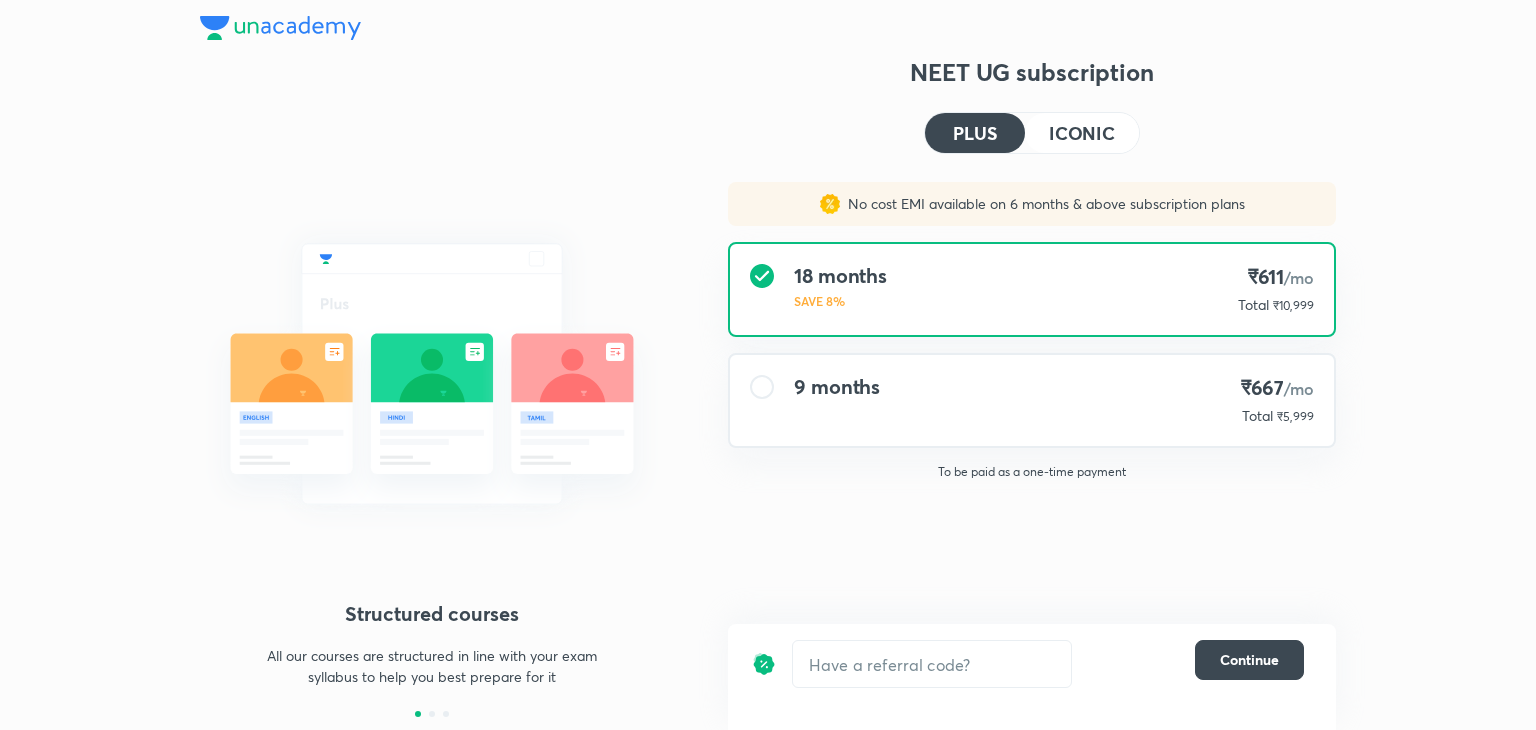 click on "9 months ₹667  /mo Total ₹5,999" at bounding box center (1032, 400) 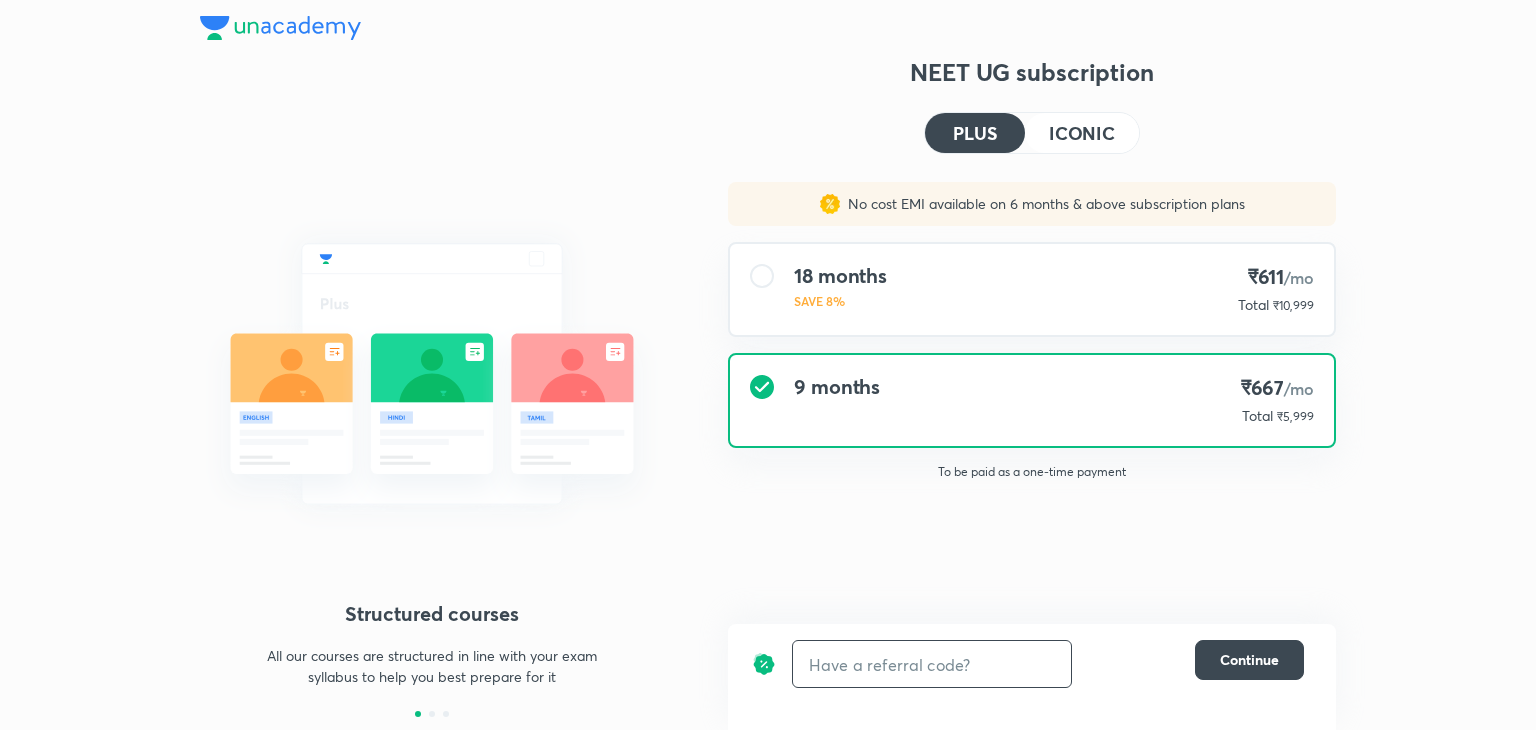 click at bounding box center (932, 664) 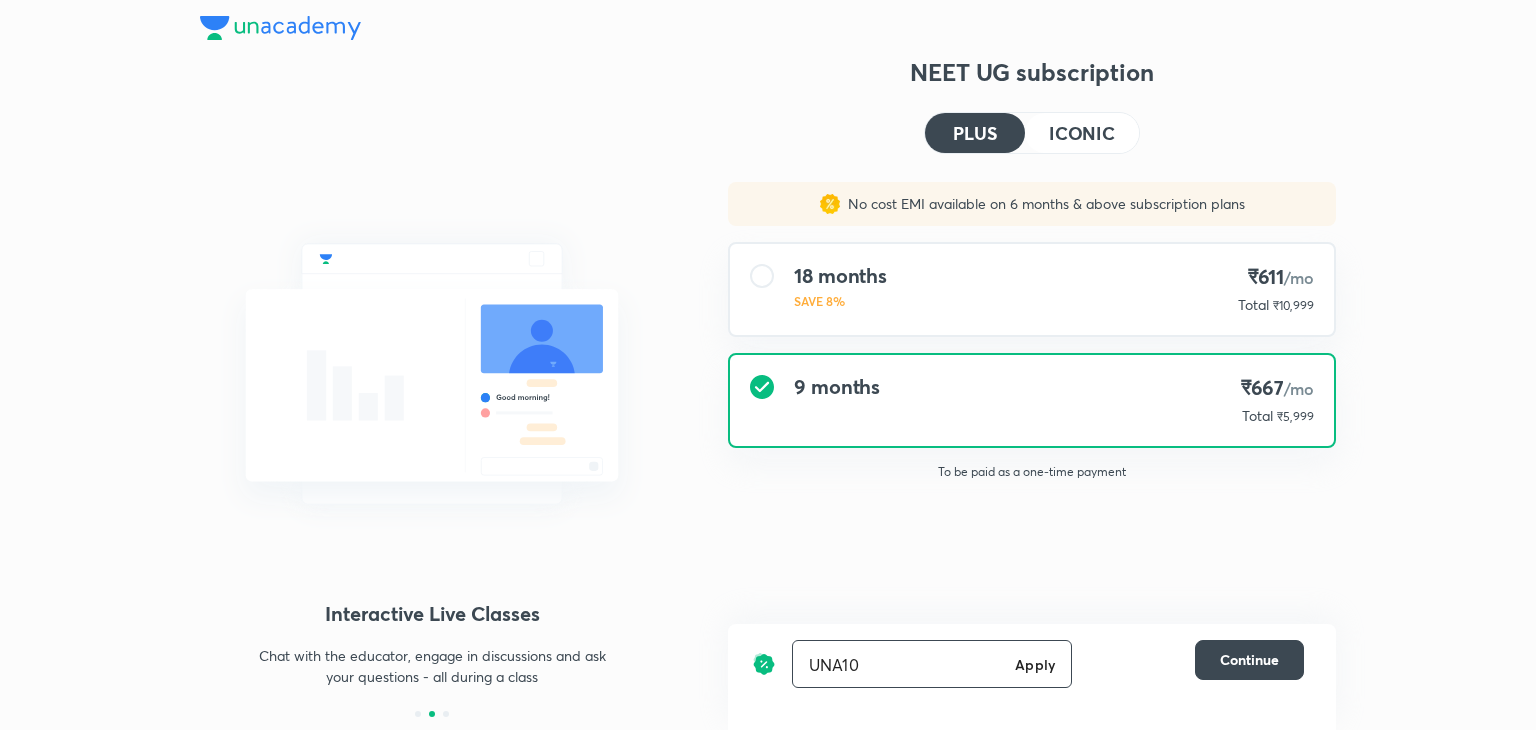 type on "UNA10" 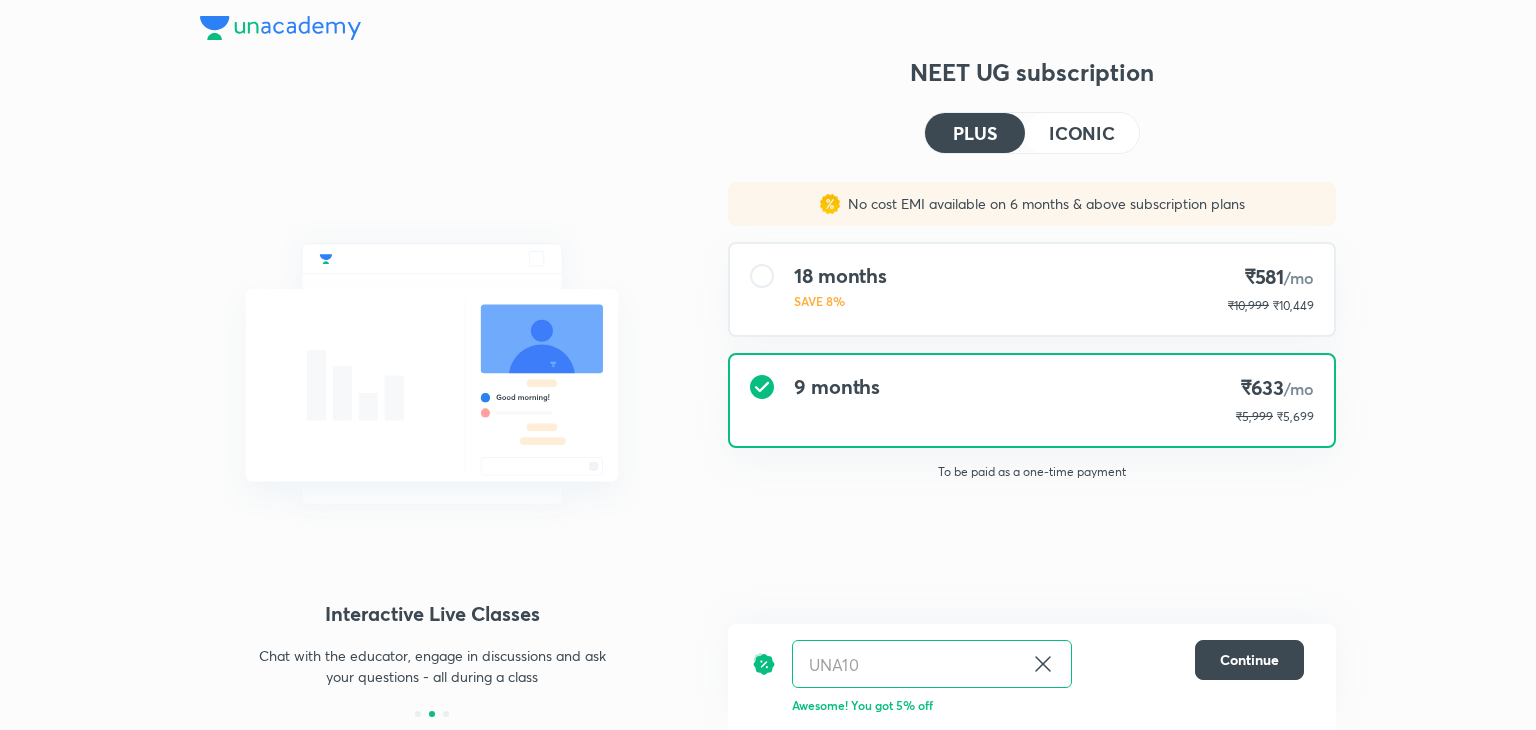 click on "ICONIC" at bounding box center [1082, 133] 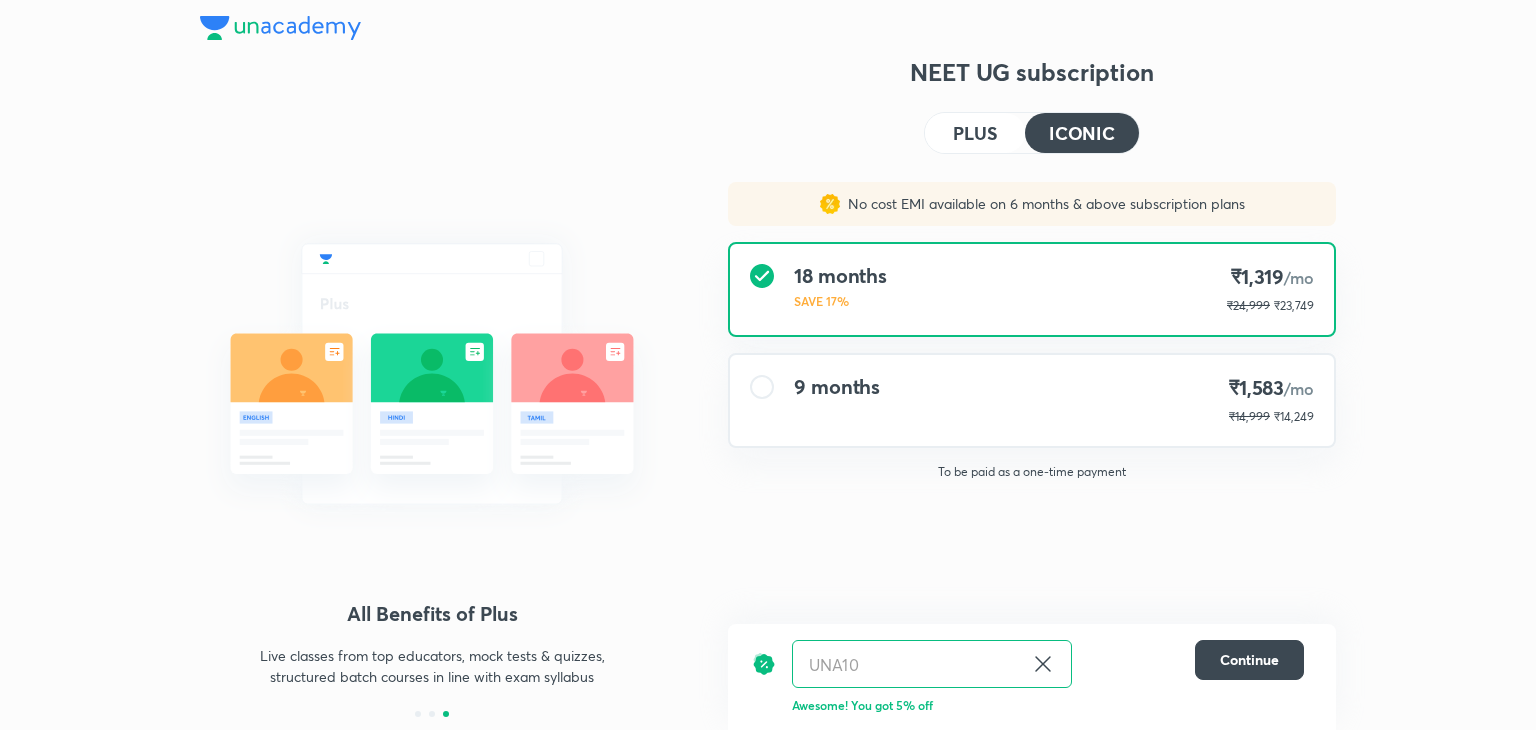 click on "PLUS" at bounding box center [975, 133] 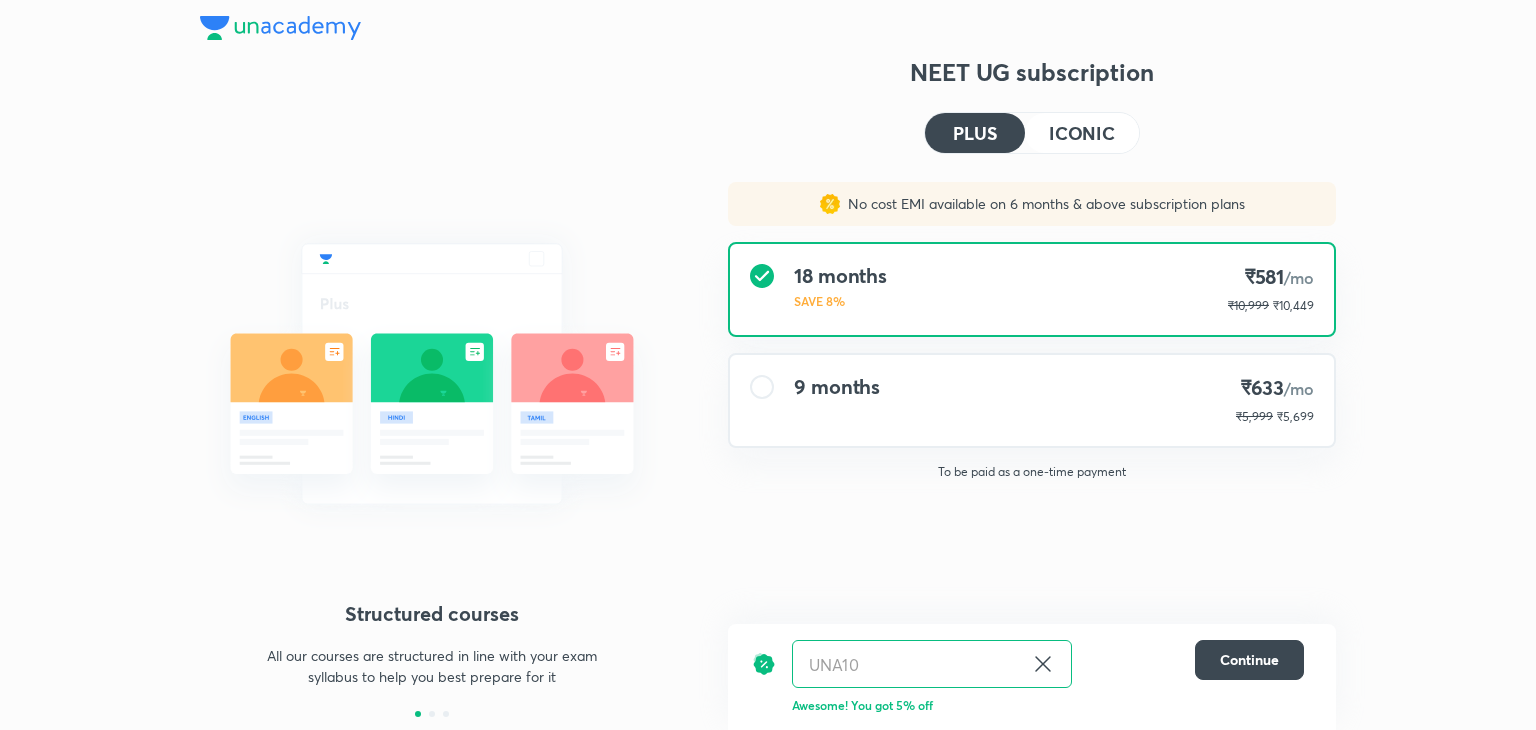click on "9 months ₹633  /mo ₹5,999 ₹5,699" at bounding box center (1032, 400) 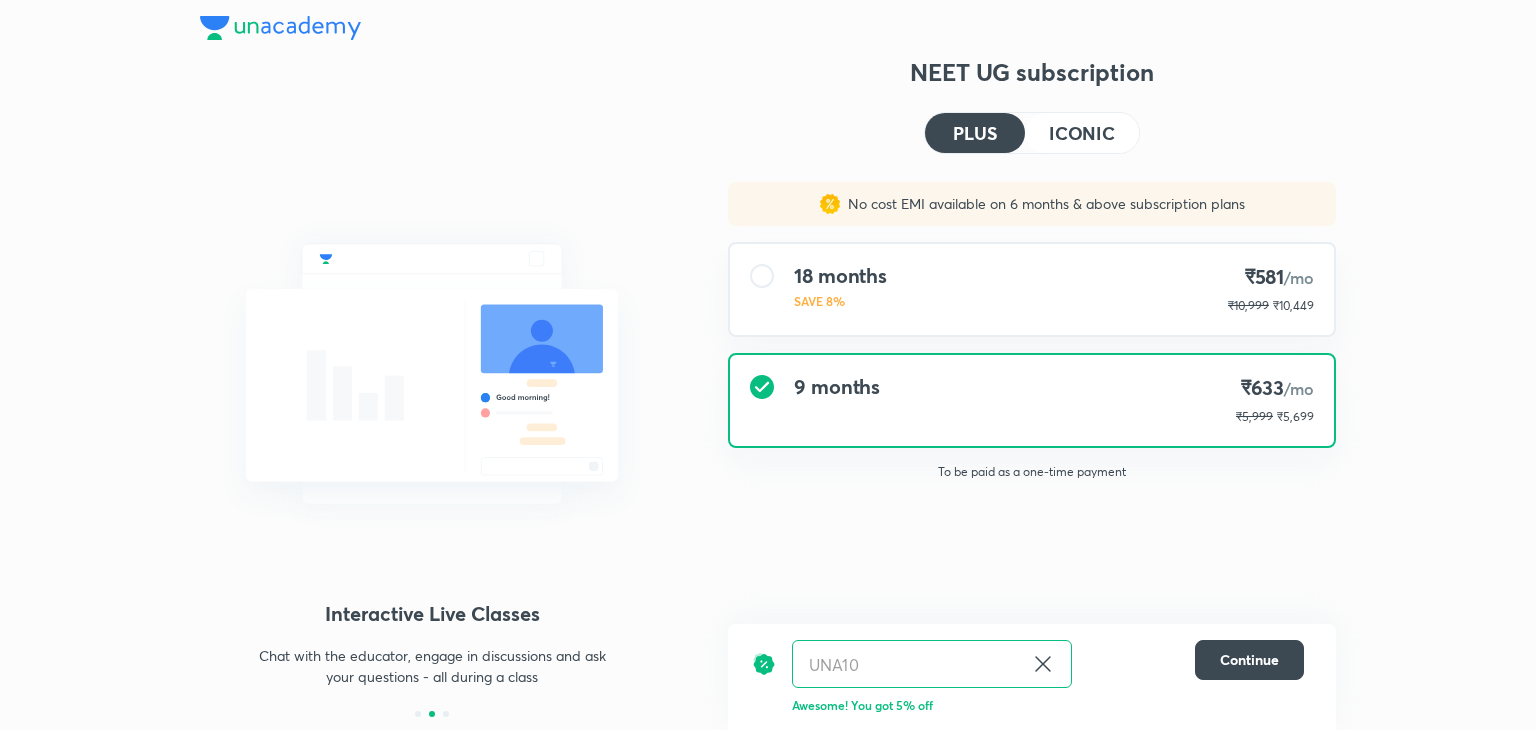 click on "ICONIC" at bounding box center [1082, 133] 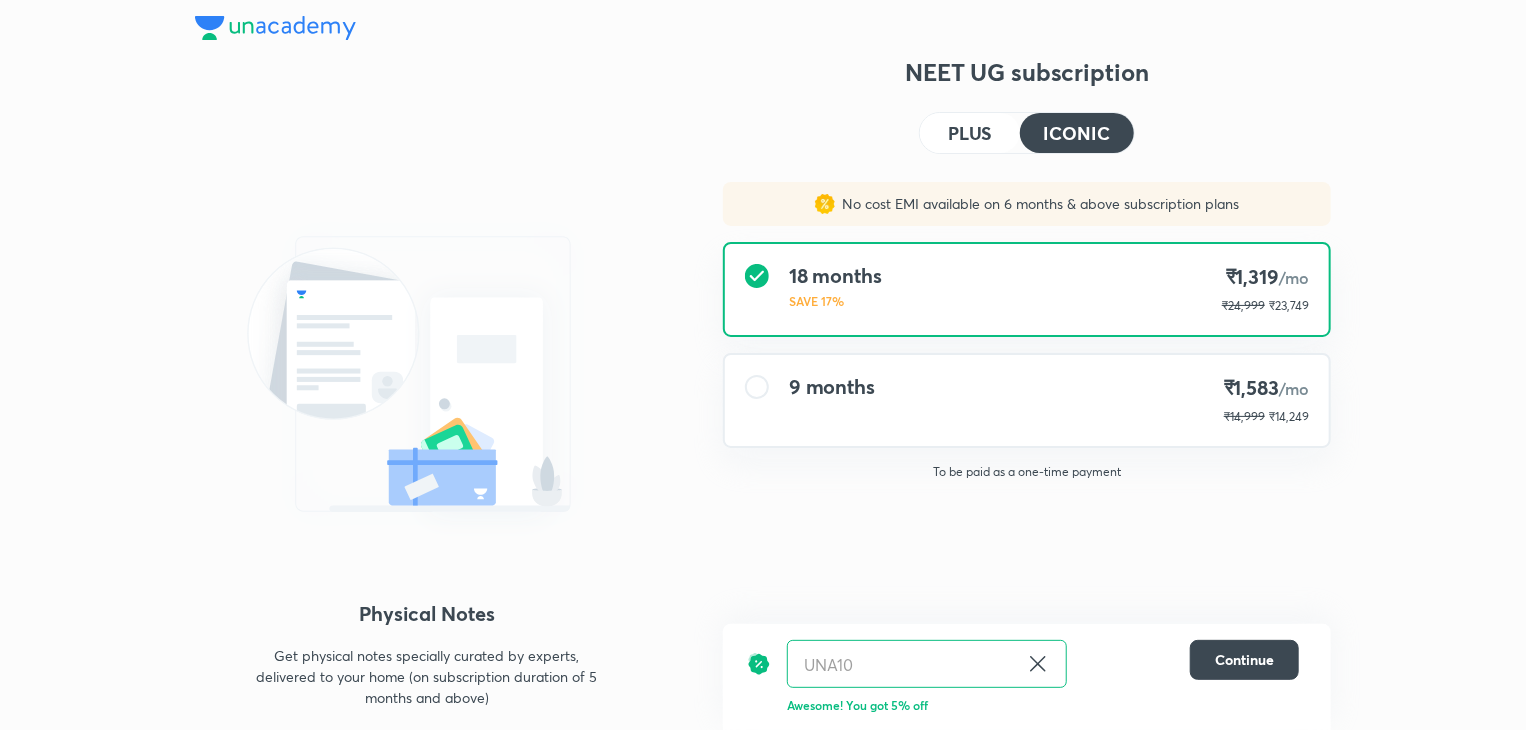 click on "₹14,999" at bounding box center (1244, 417) 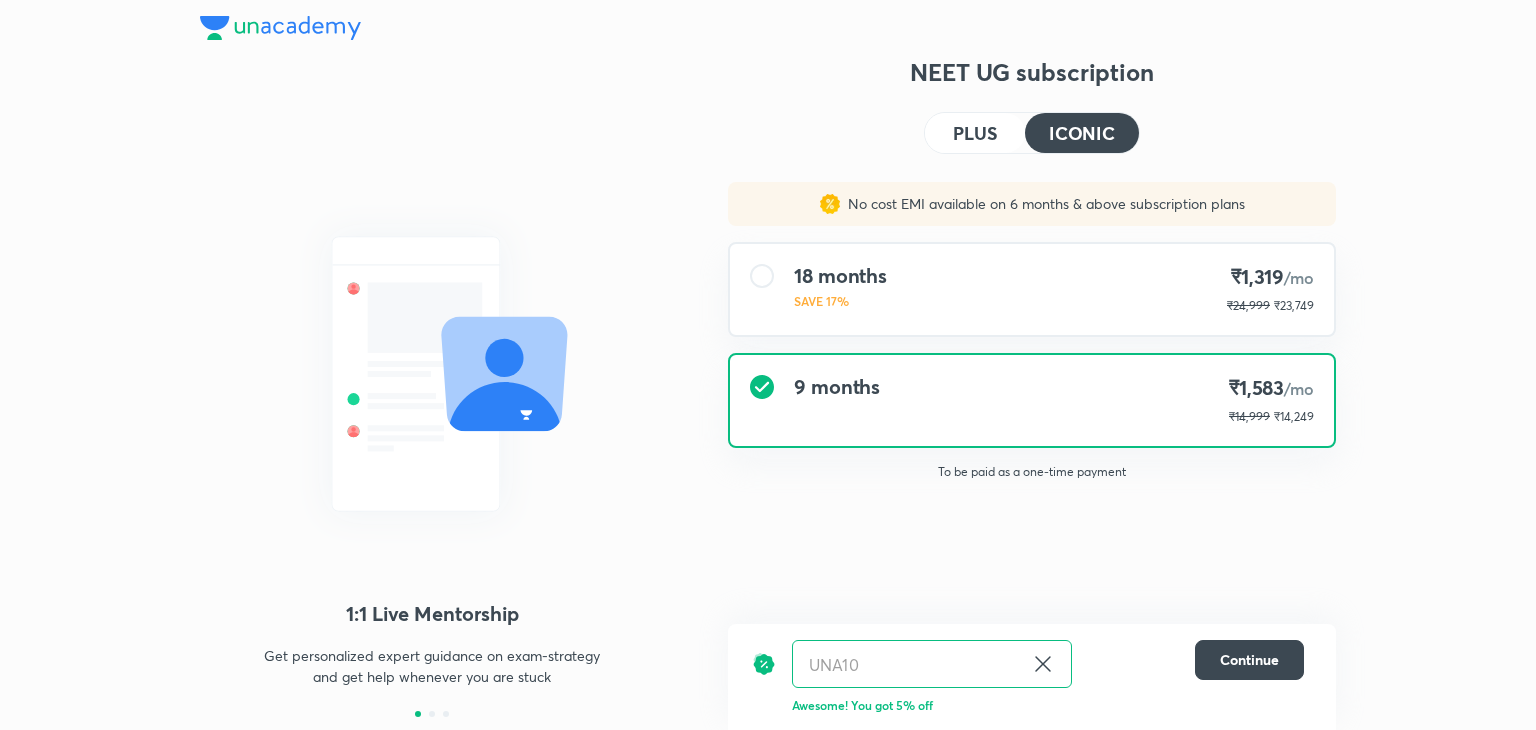 click on "PLUS" at bounding box center [975, 133] 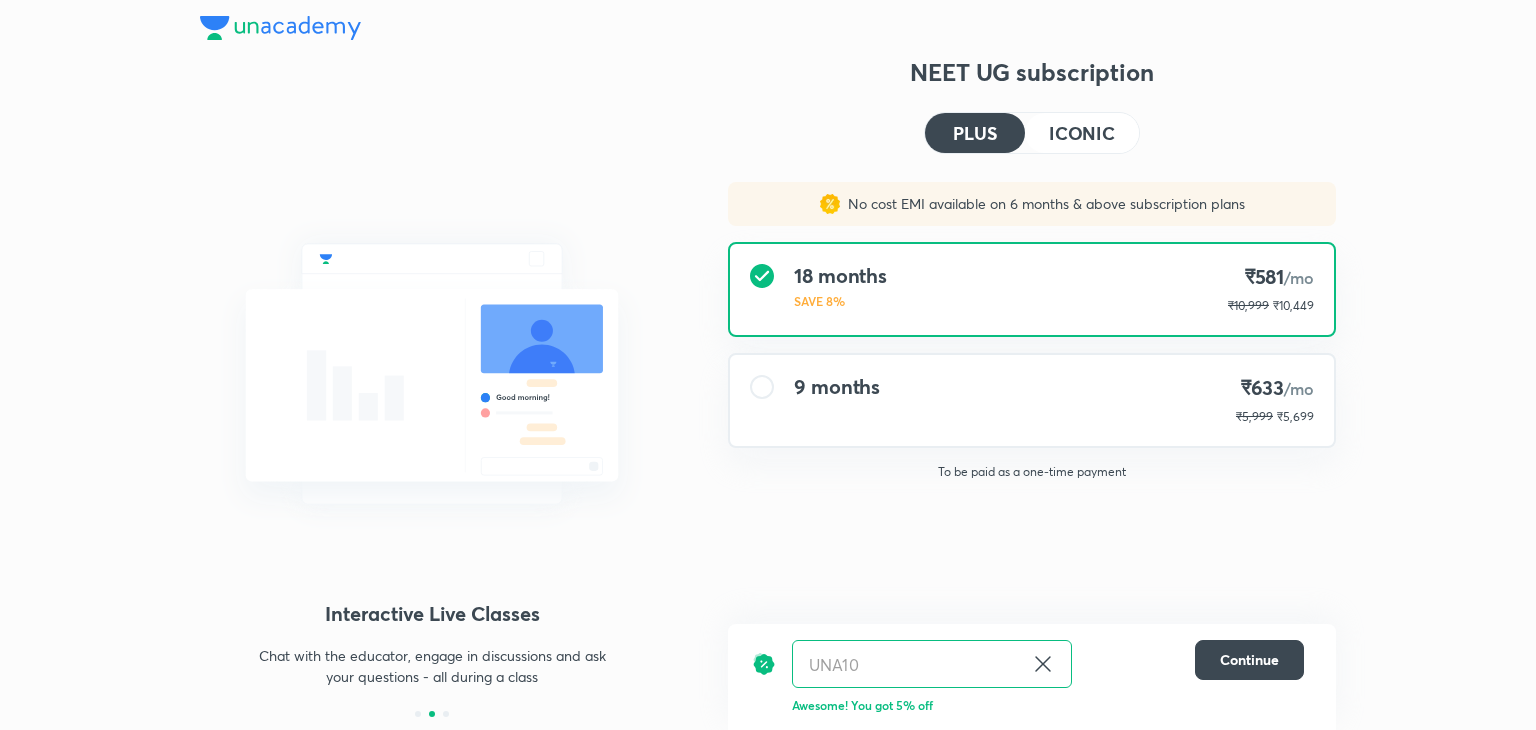 click on "₹5,999" at bounding box center [1254, 417] 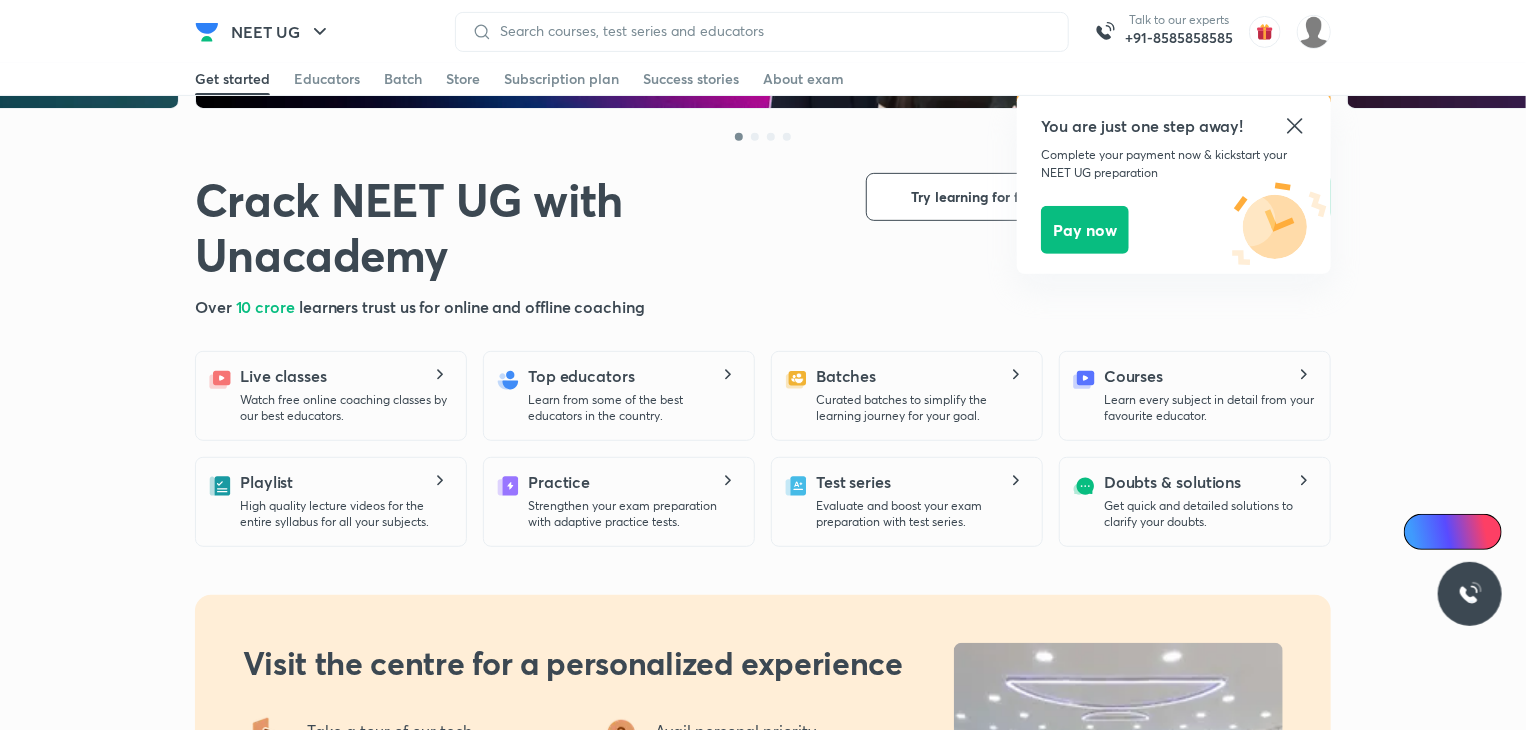scroll, scrollTop: 4852, scrollLeft: 0, axis: vertical 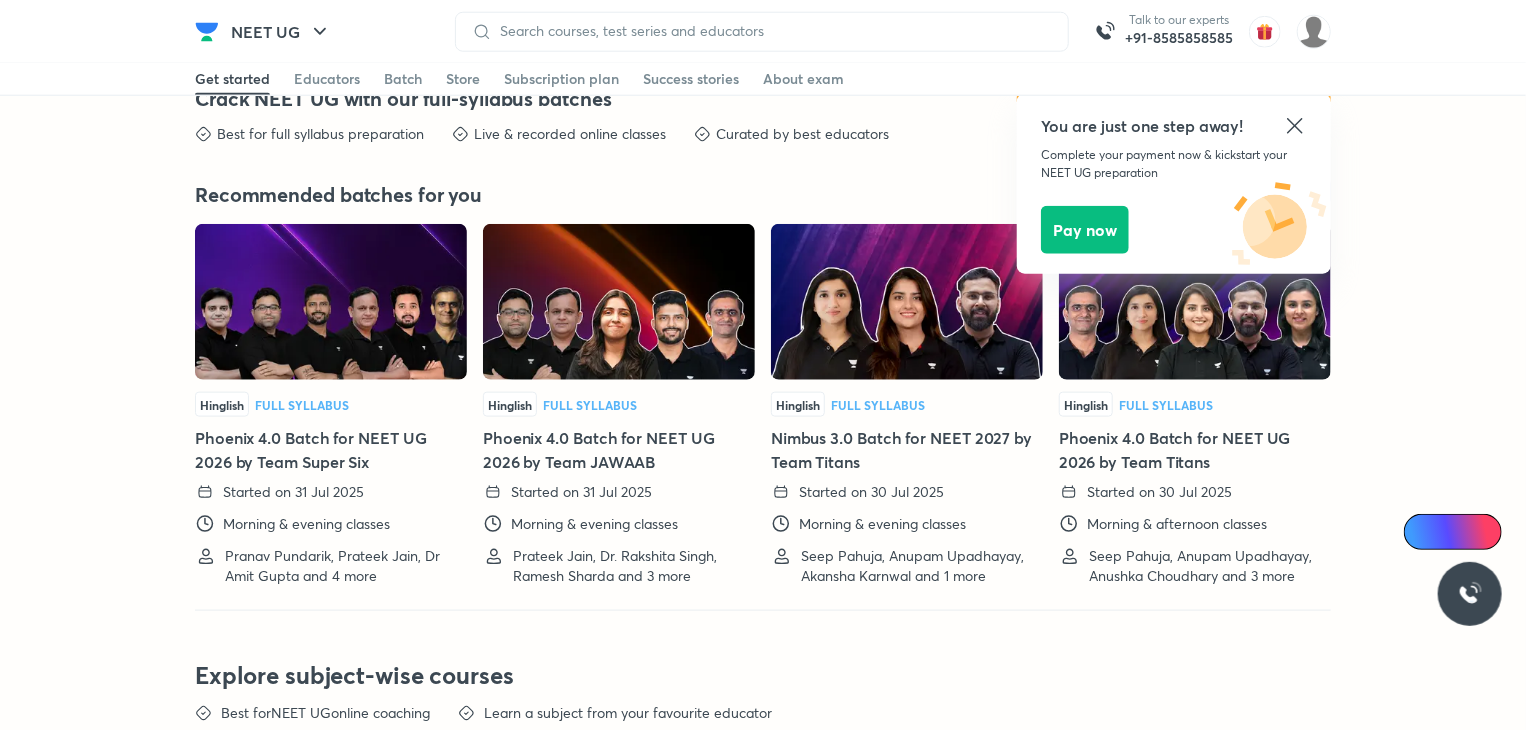click 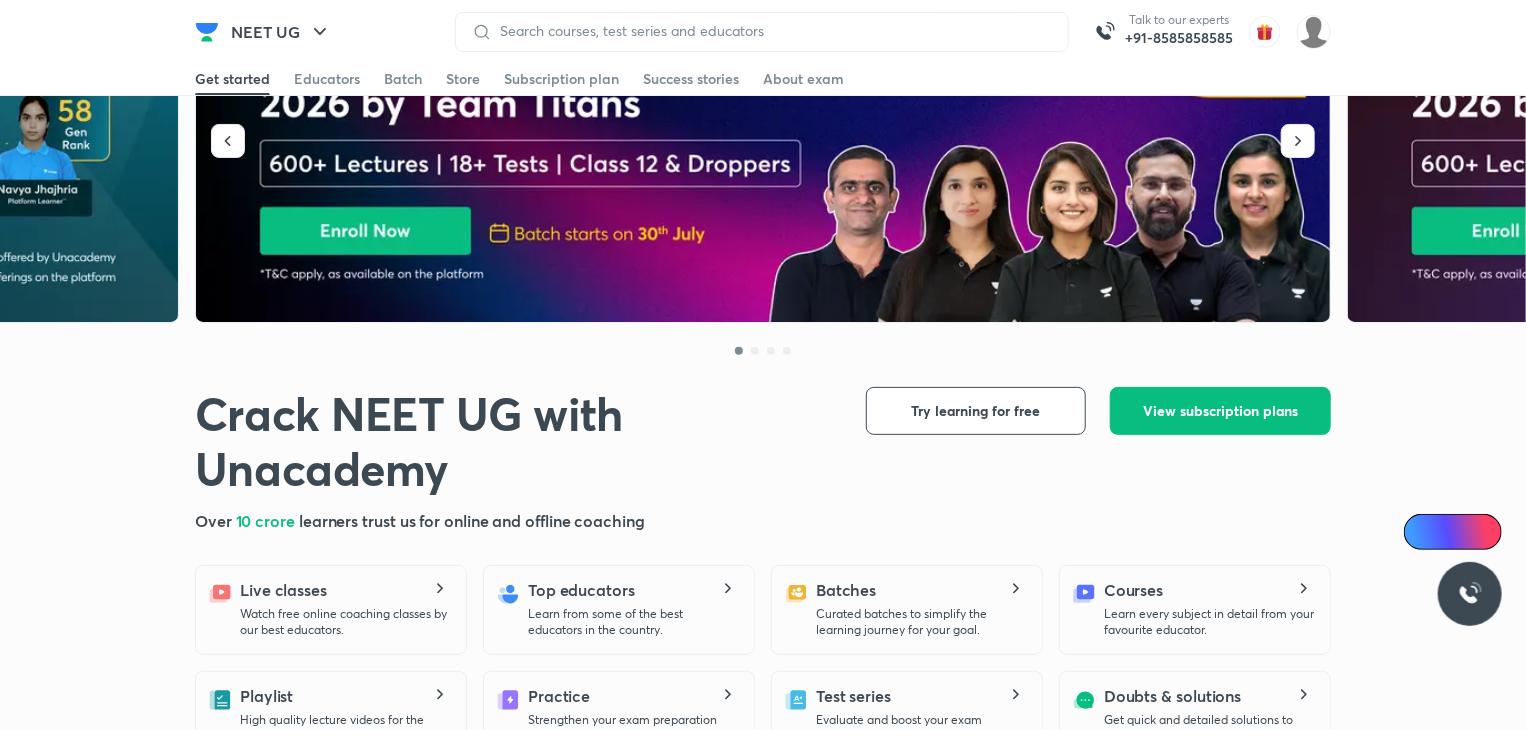 scroll, scrollTop: 0, scrollLeft: 0, axis: both 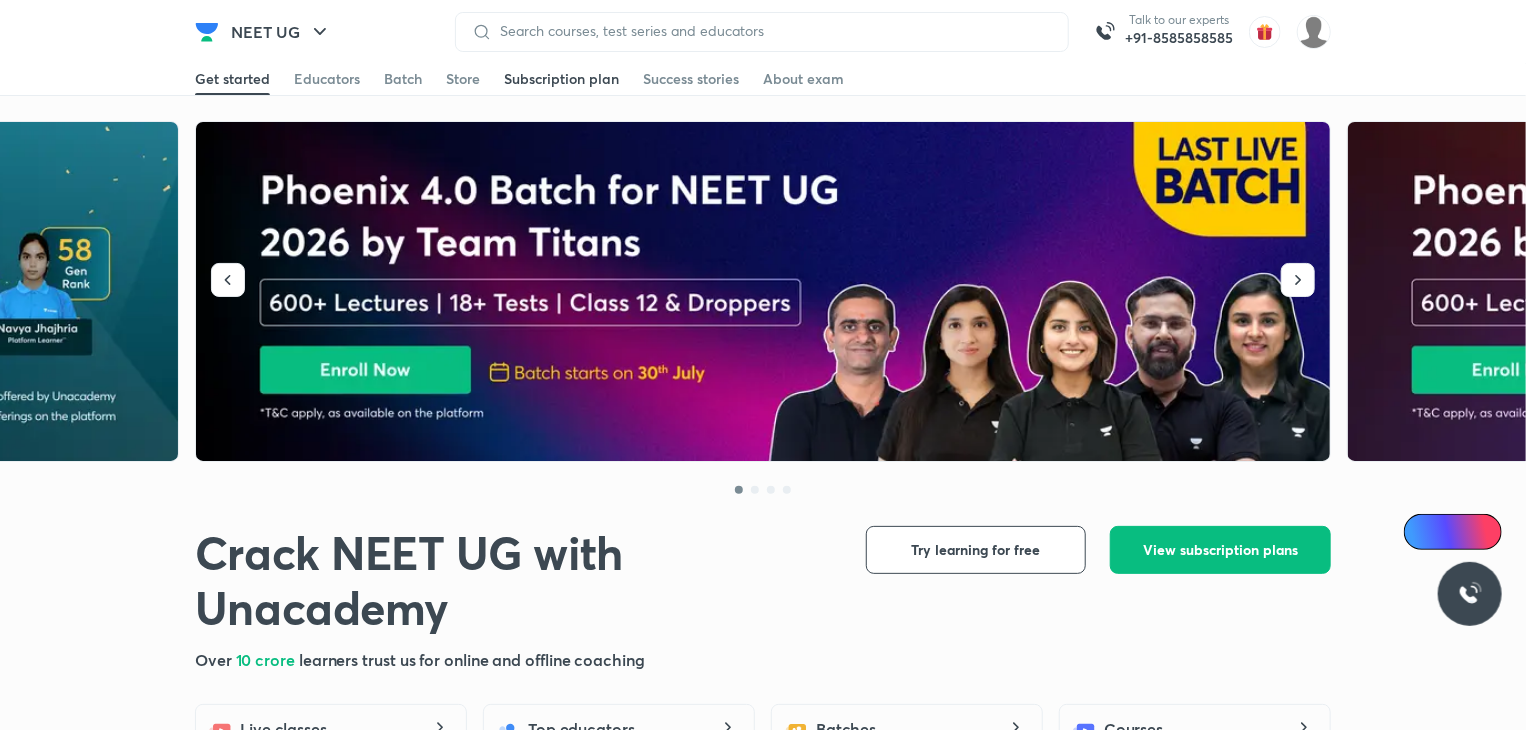 click on "Subscription plan" at bounding box center [561, 79] 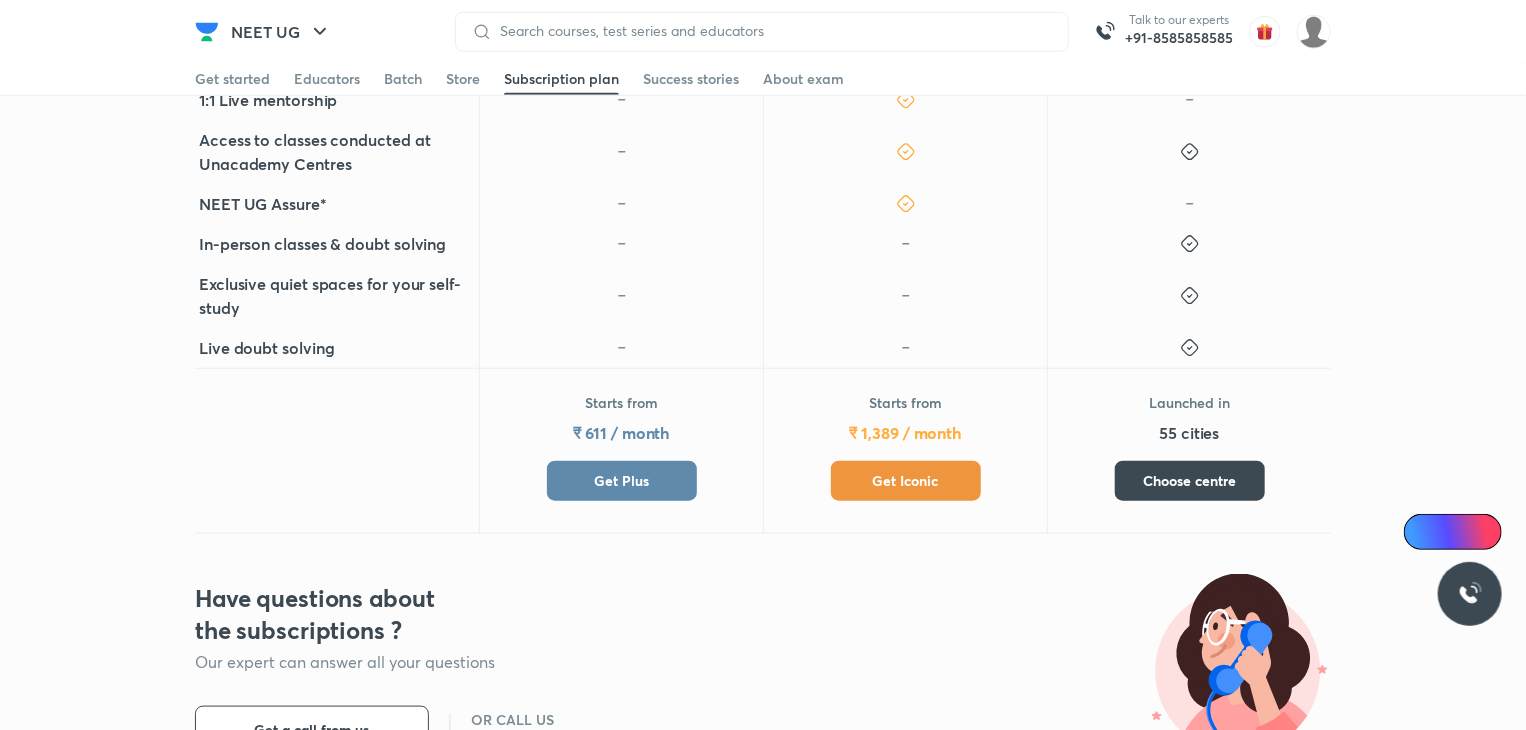 scroll, scrollTop: 818, scrollLeft: 0, axis: vertical 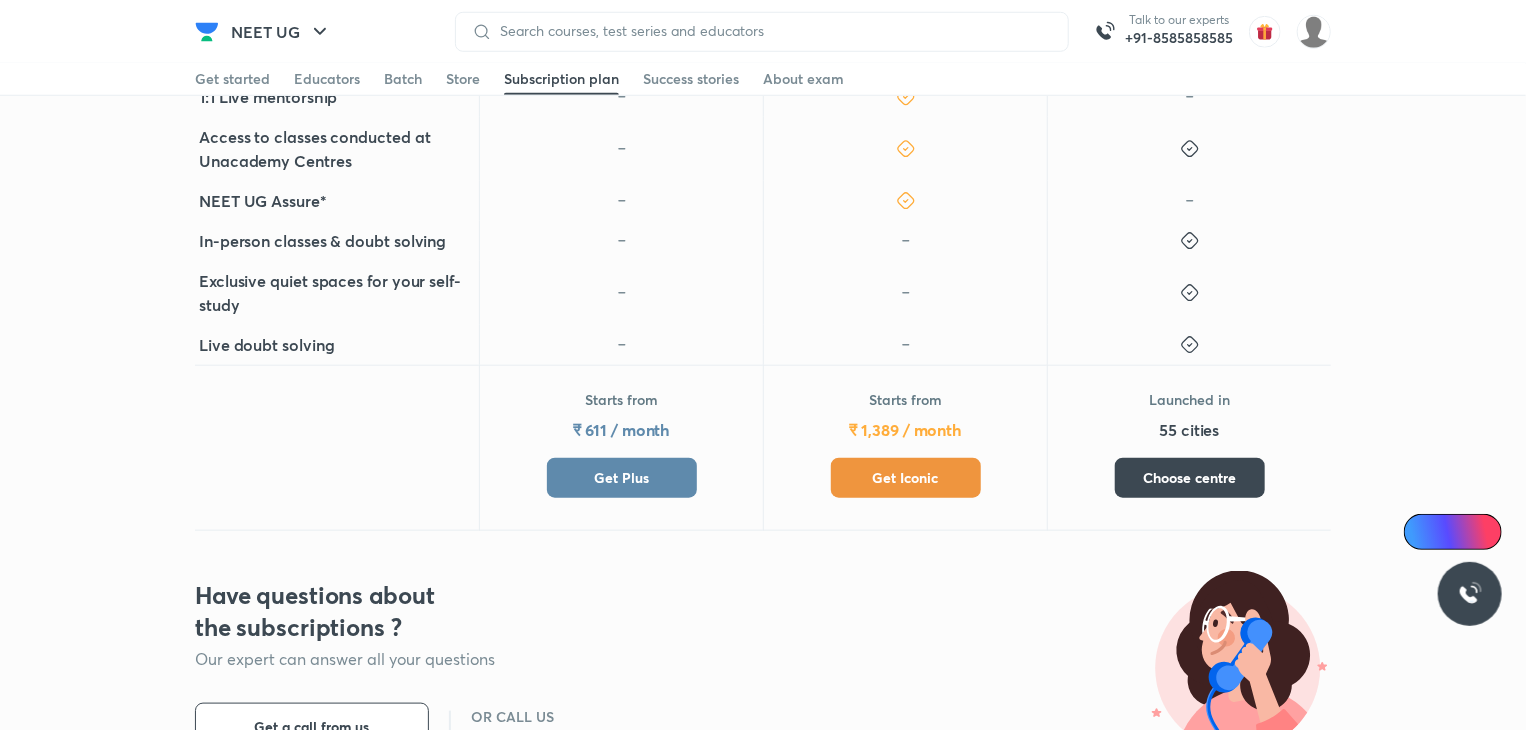 click on "Get Plus" at bounding box center [622, 478] 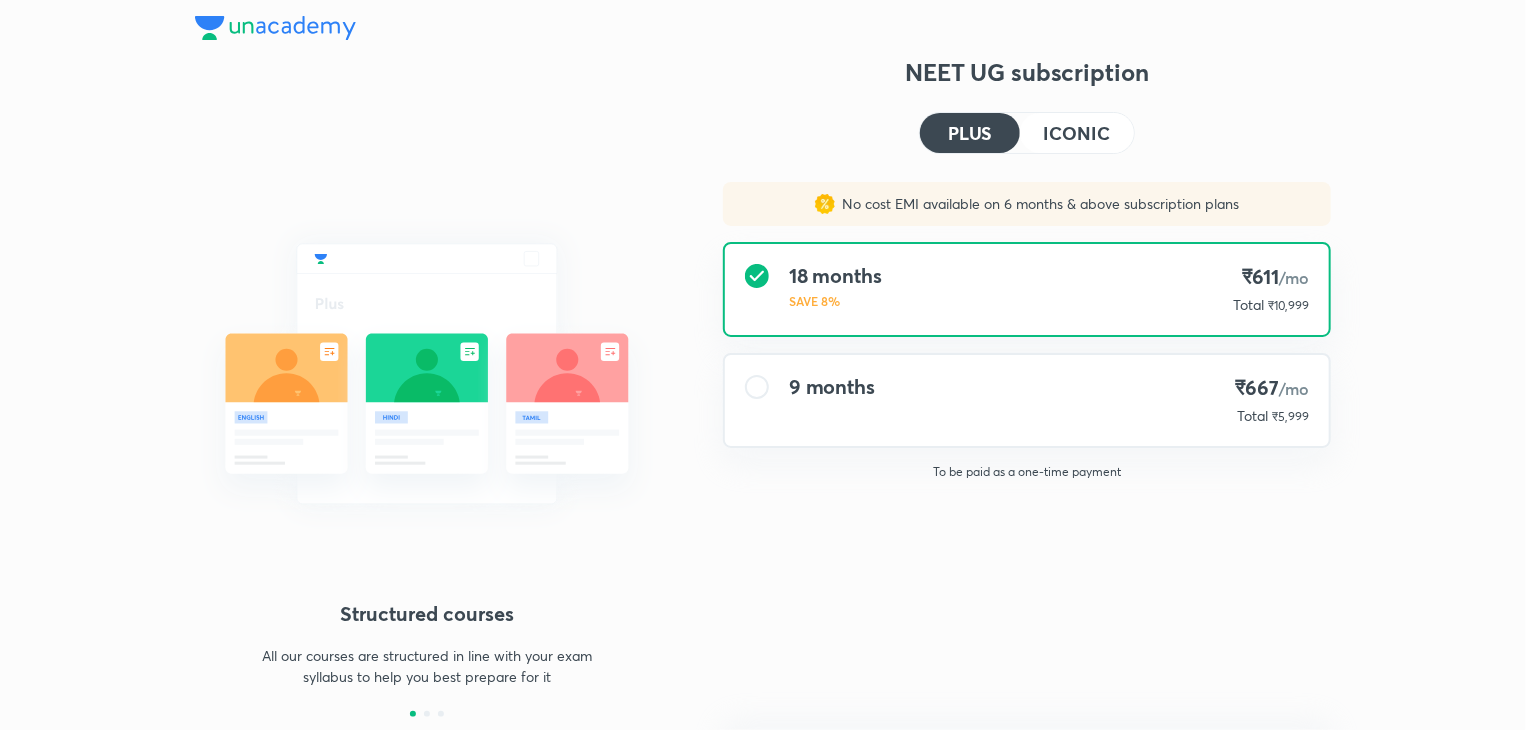scroll, scrollTop: 0, scrollLeft: 0, axis: both 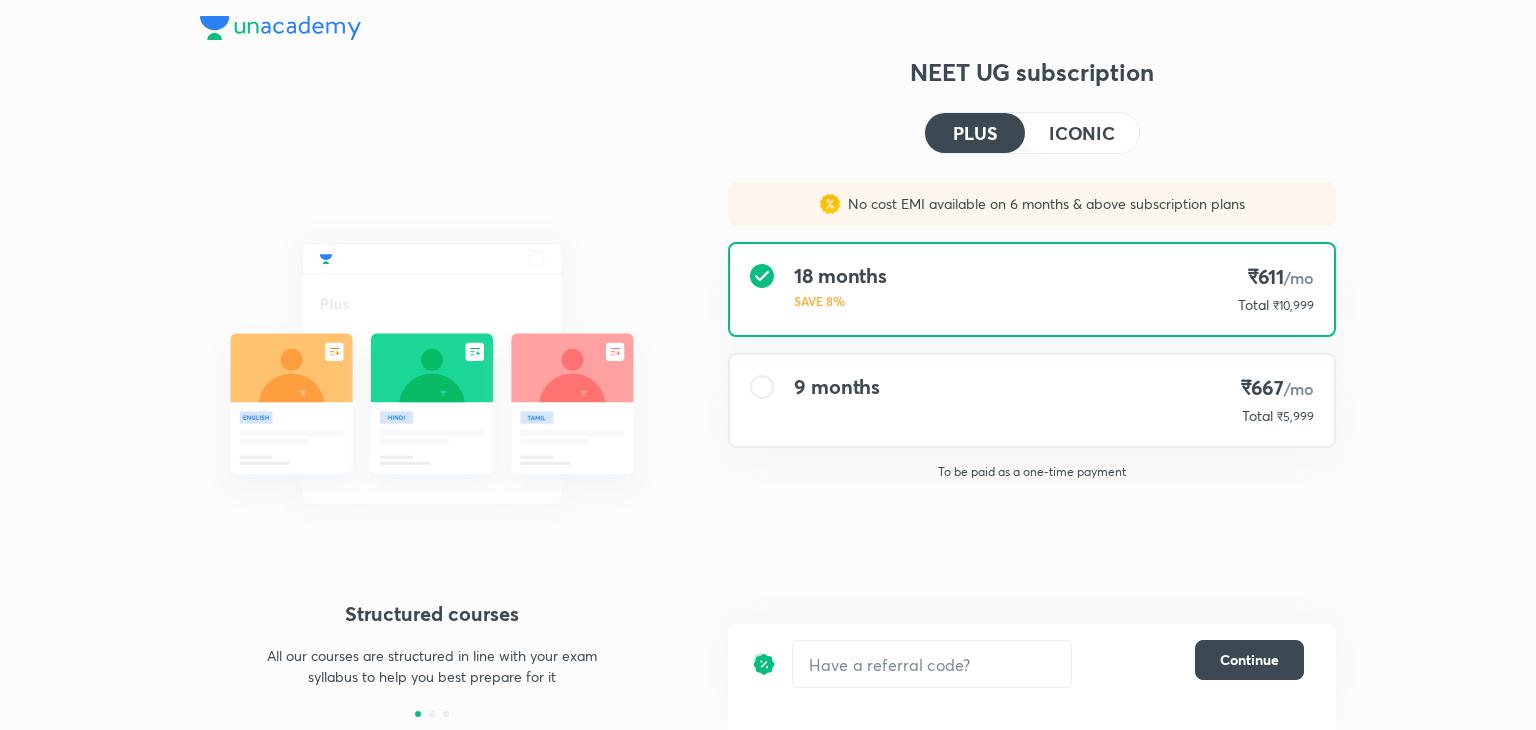 click on "9 months ₹667  /mo Total ₹5,999" at bounding box center [1032, 400] 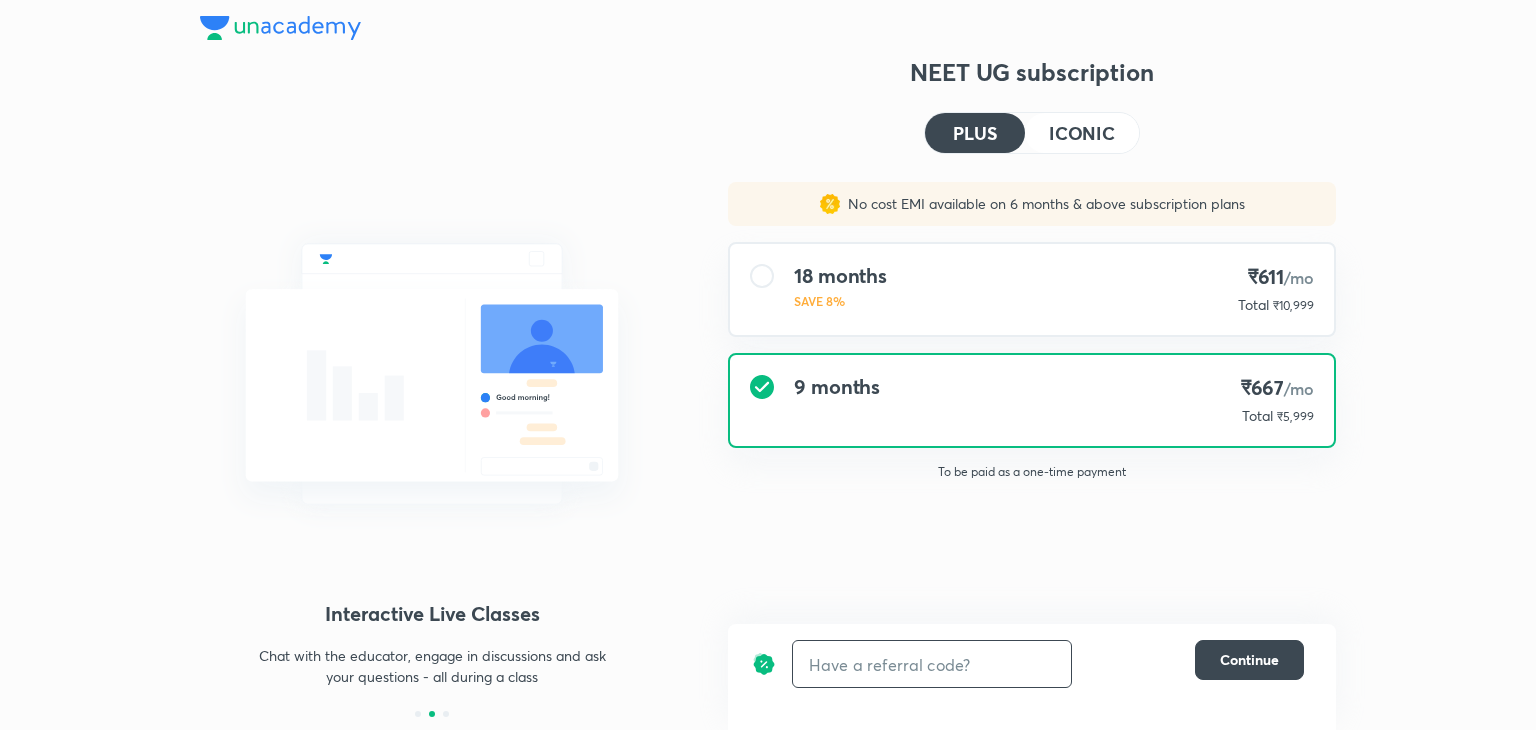 click at bounding box center [932, 664] 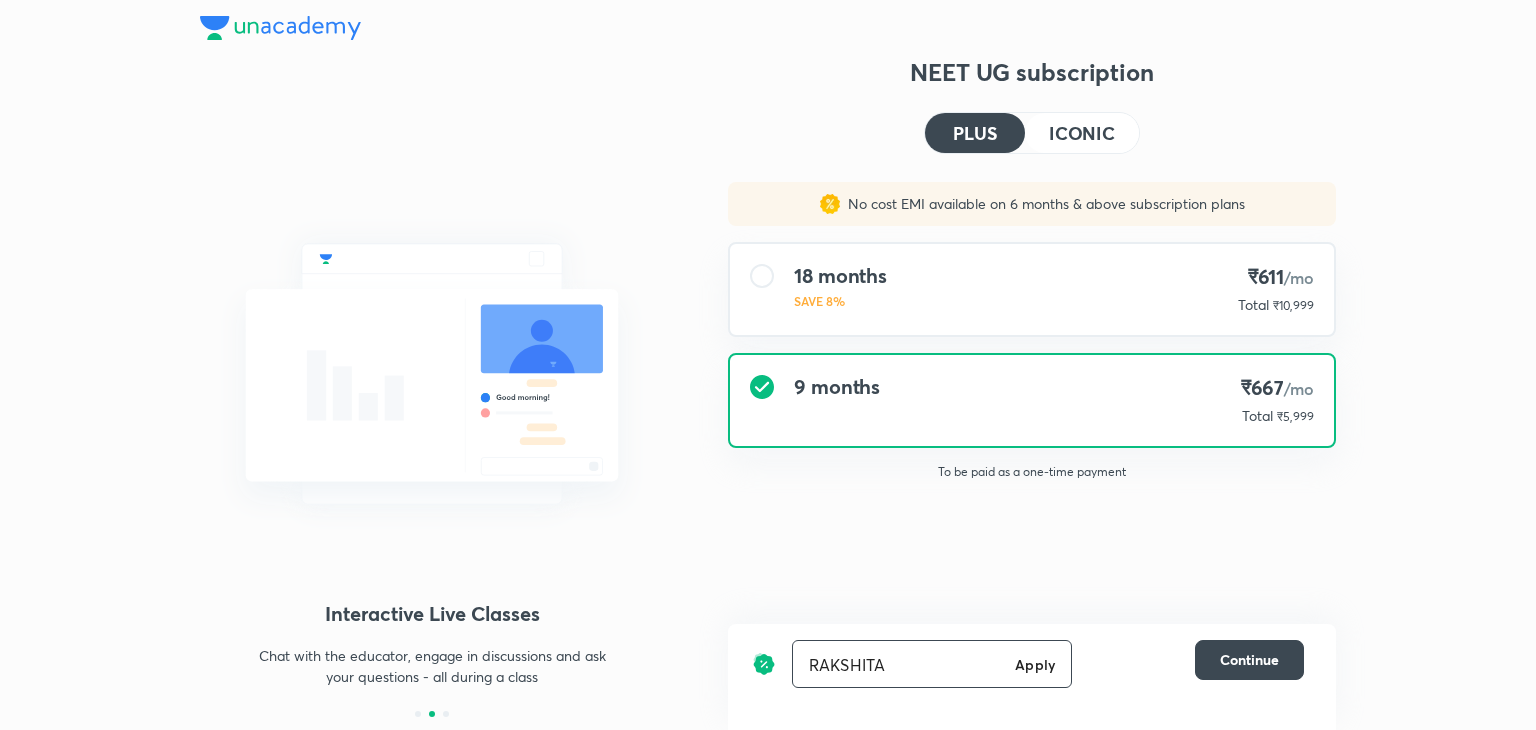 type on "RAKSHITA" 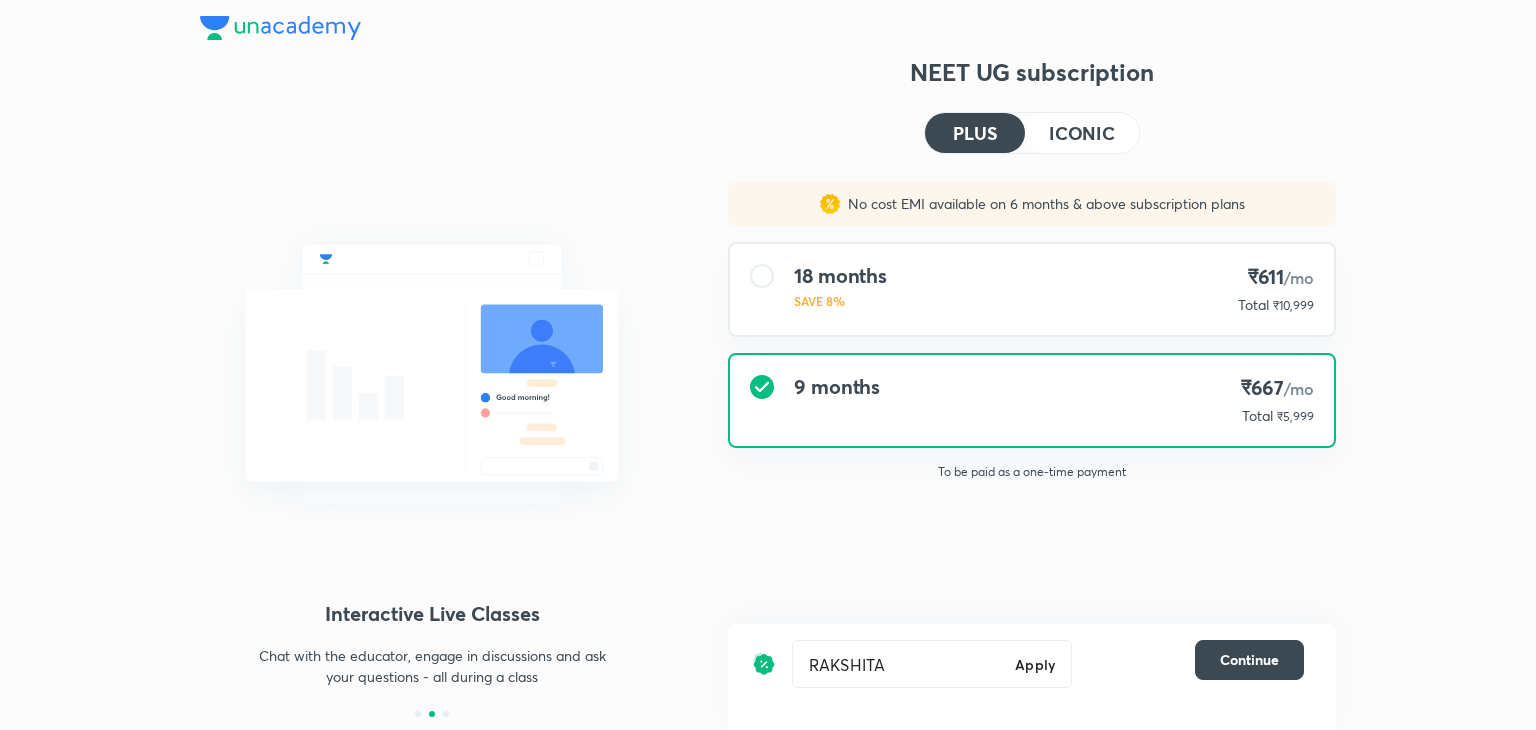 click on "NEET UG subscription PLUS ICONIC No cost EMI available on 6 months ​ & above subscription plans 18 months SAVE 8% ₹611  /mo Total ₹10,999 9 months ₹667  /mo Total ₹5,999 To be paid as a one-time payment [LAST] Apply ​ Continue" at bounding box center [1032, 386] 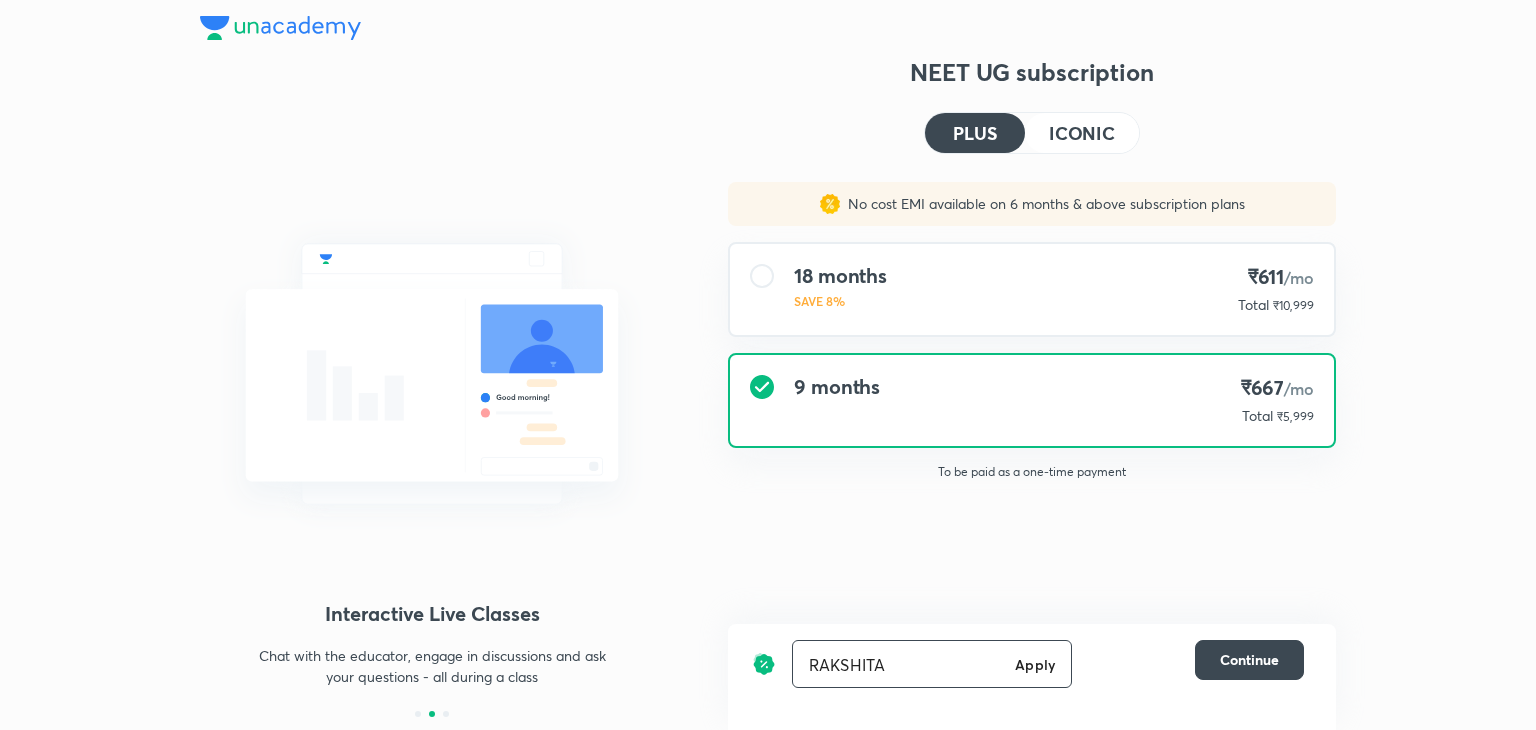 click on "Apply" at bounding box center [1035, 664] 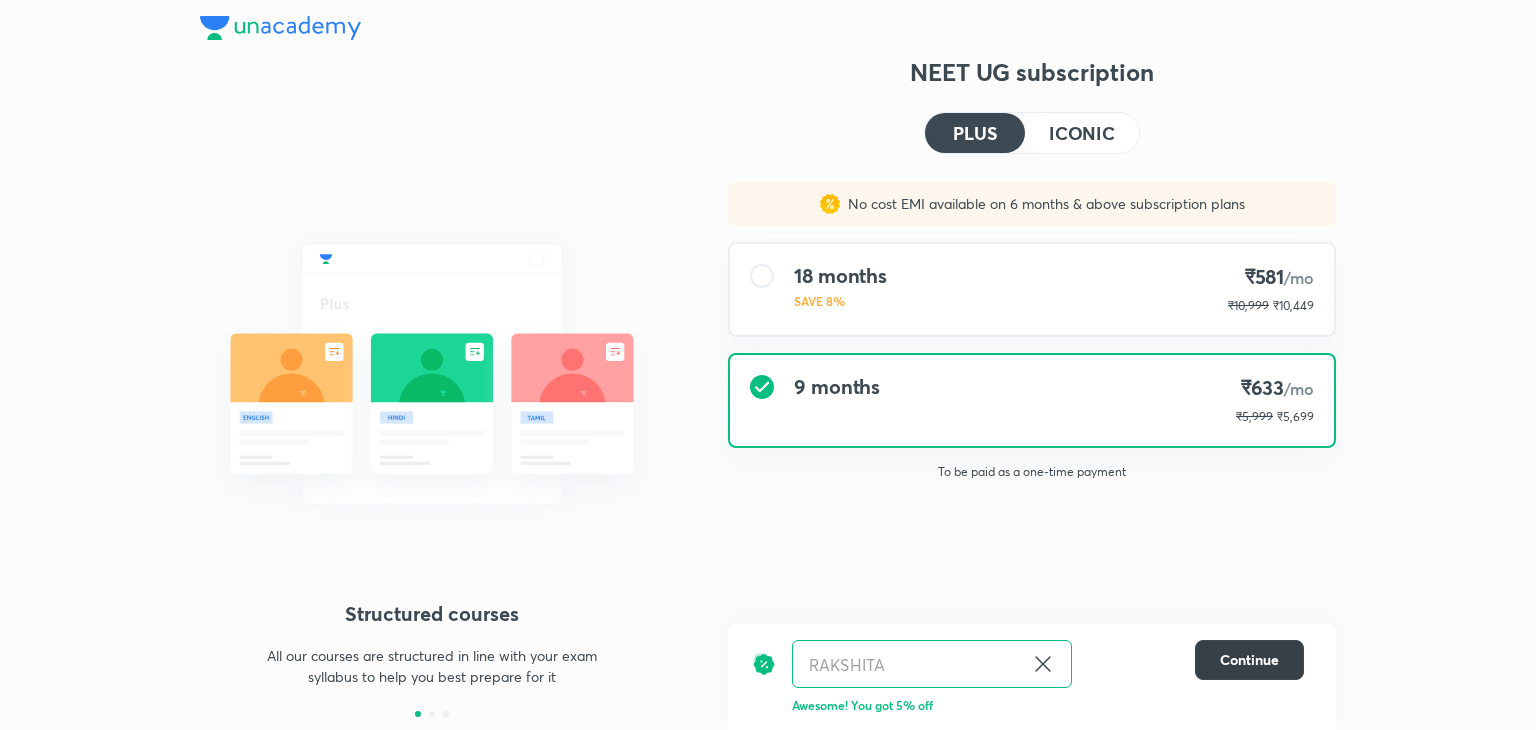 click on "Continue" at bounding box center (1249, 660) 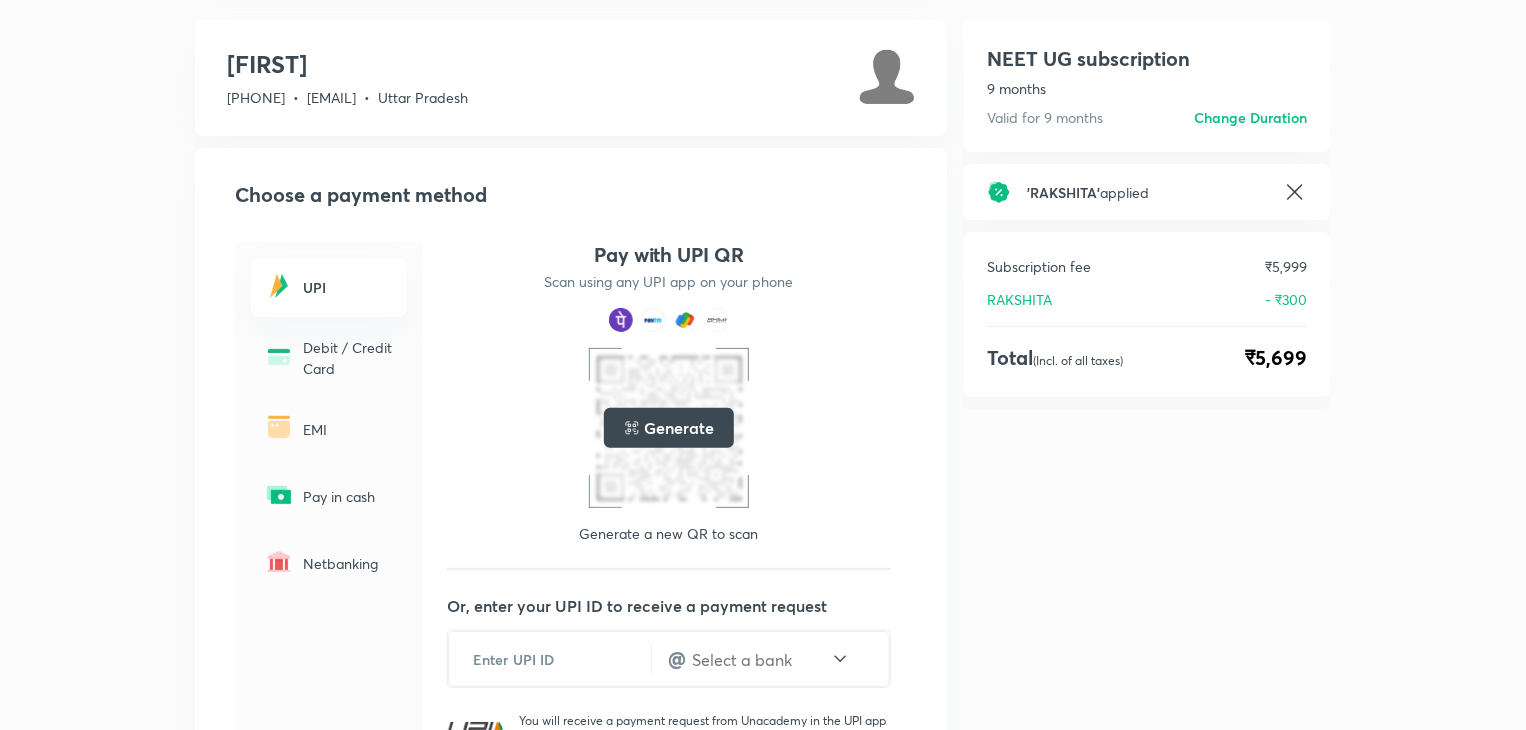 scroll, scrollTop: 88, scrollLeft: 0, axis: vertical 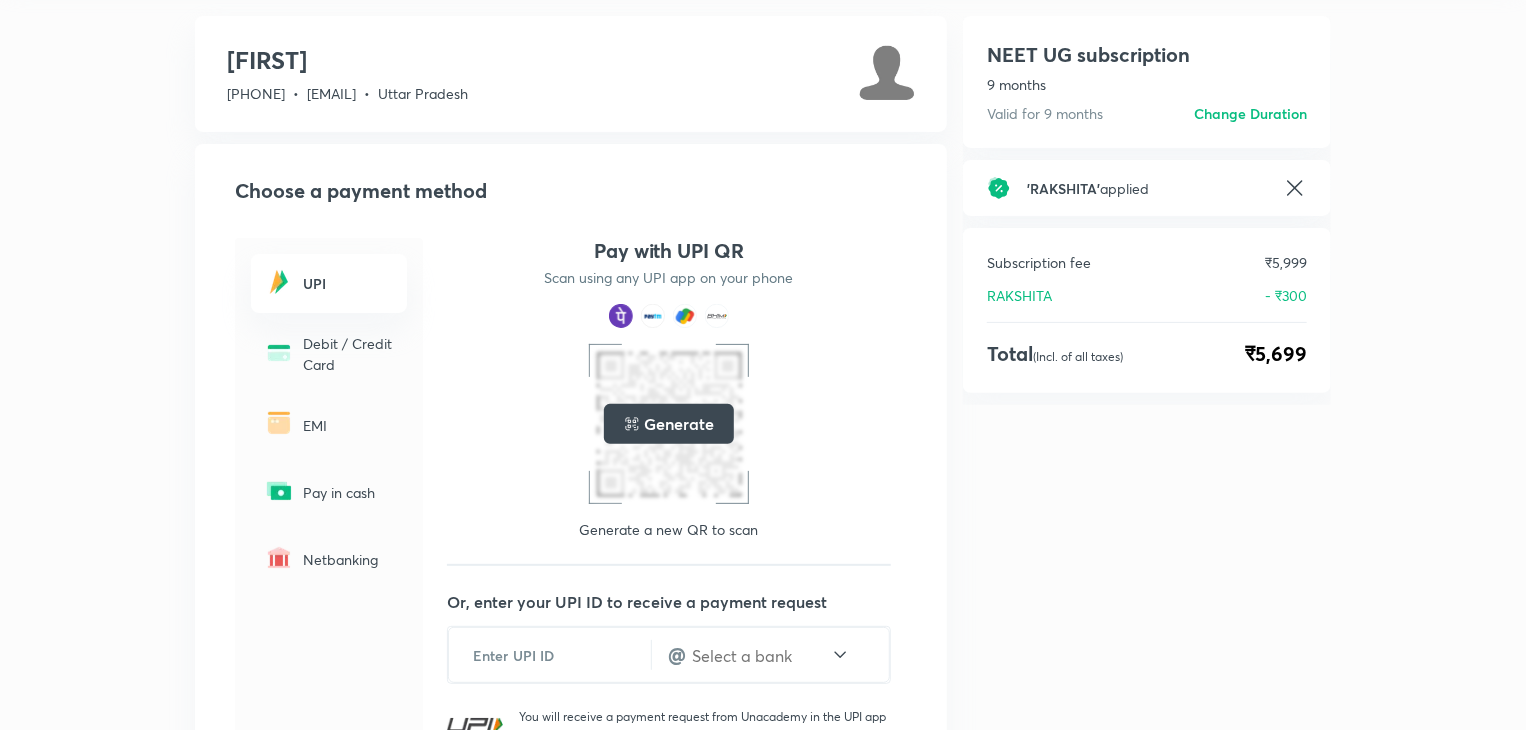 click on "UPI" at bounding box center [349, 283] 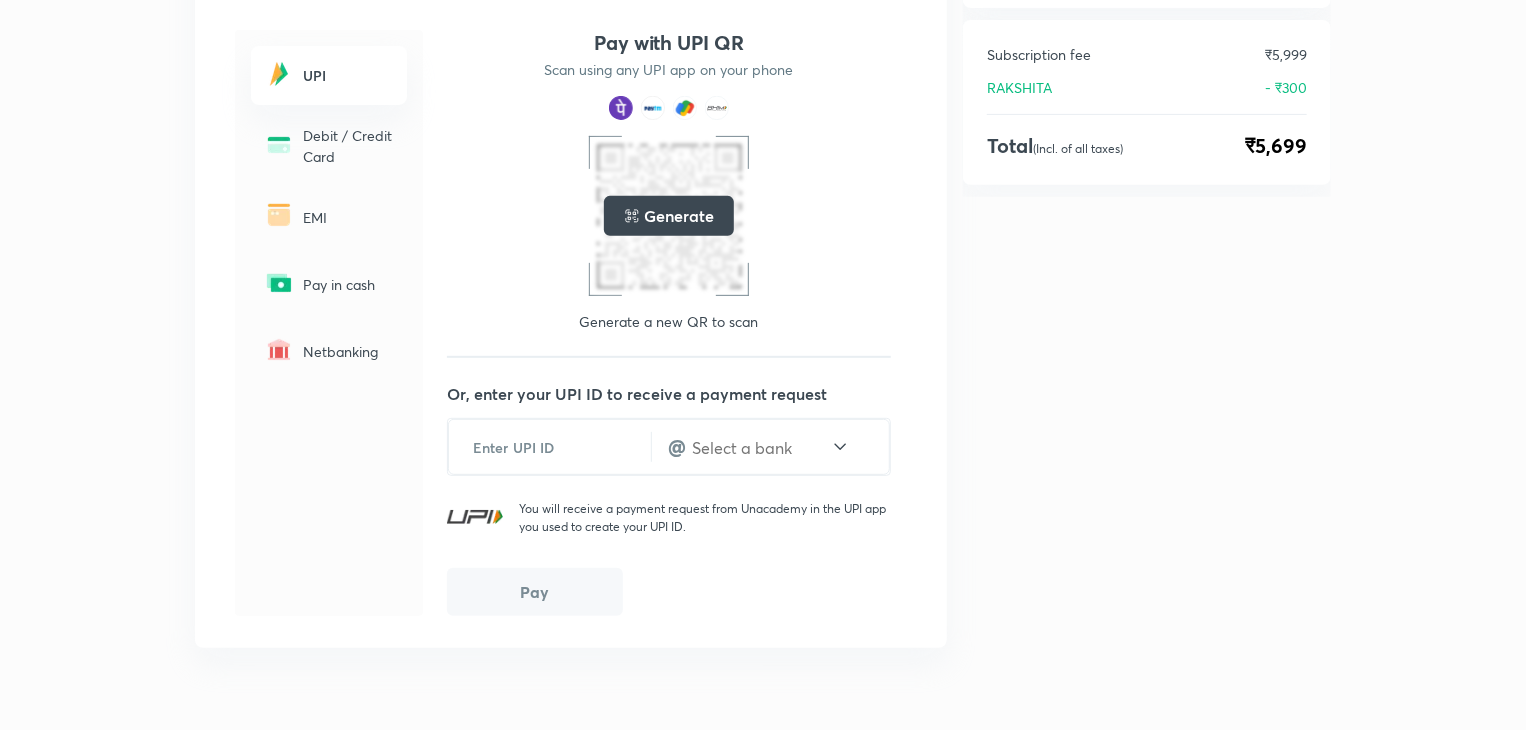 scroll, scrollTop: 296, scrollLeft: 0, axis: vertical 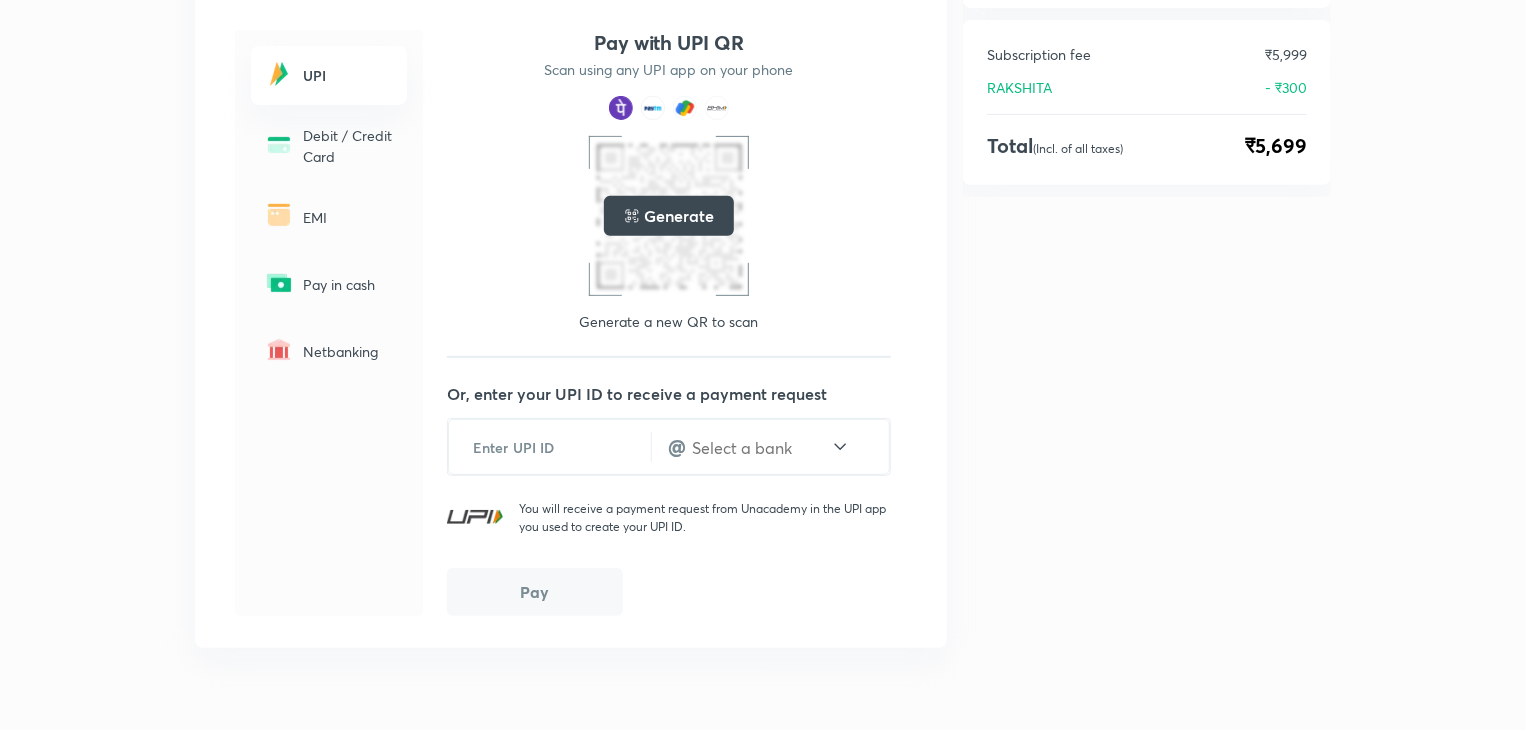 click on "Pay" at bounding box center (535, 592) 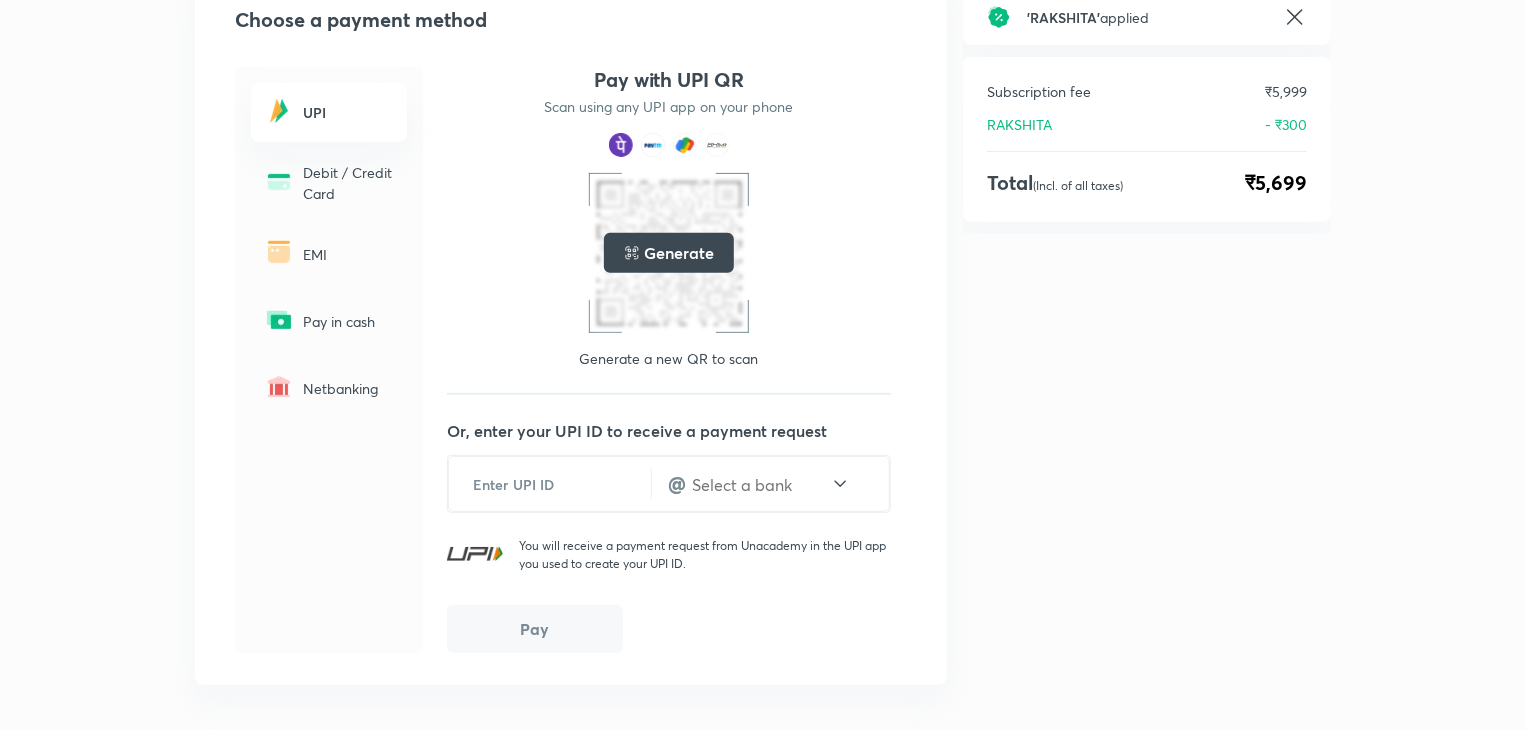 scroll, scrollTop: 258, scrollLeft: 0, axis: vertical 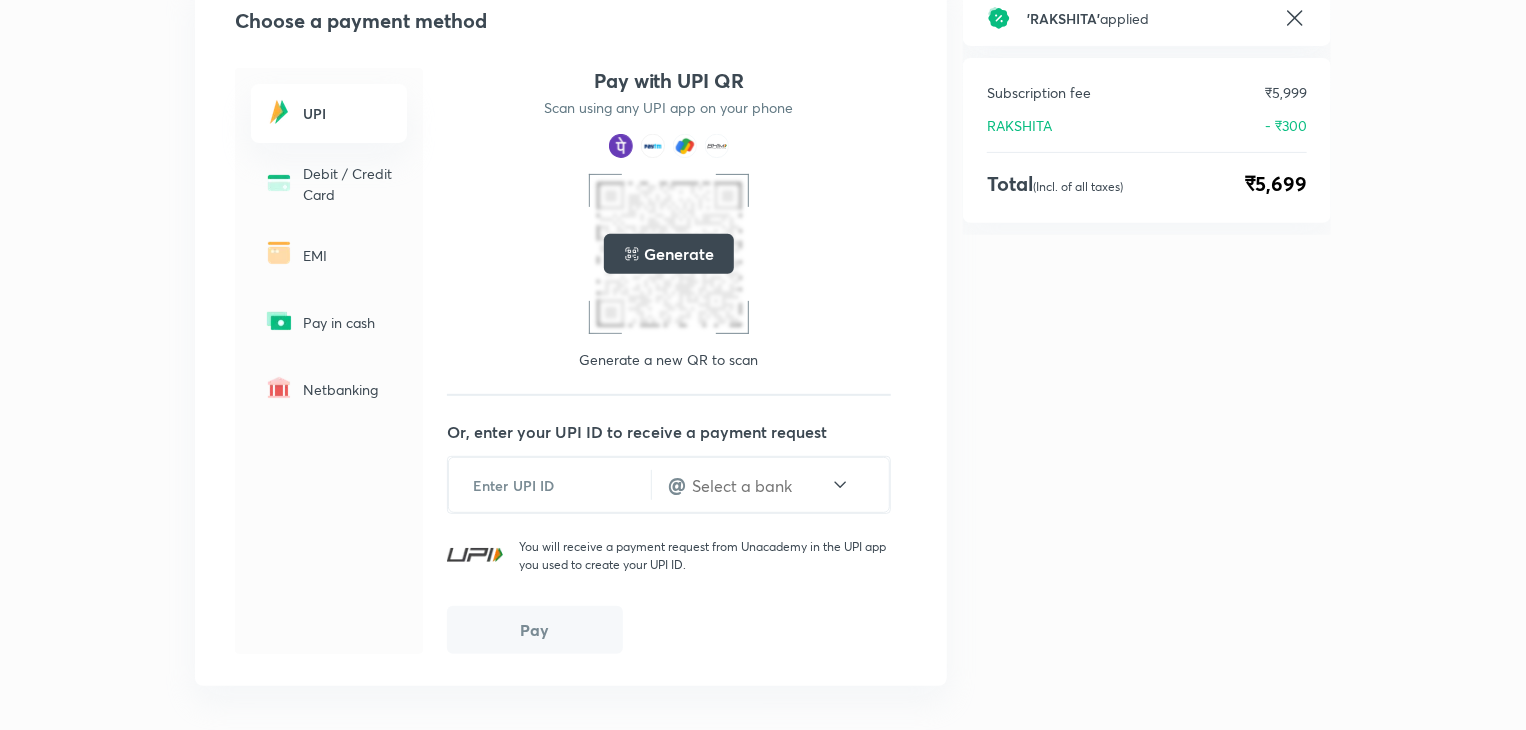 click on "Debit / Credit Card" at bounding box center [349, 184] 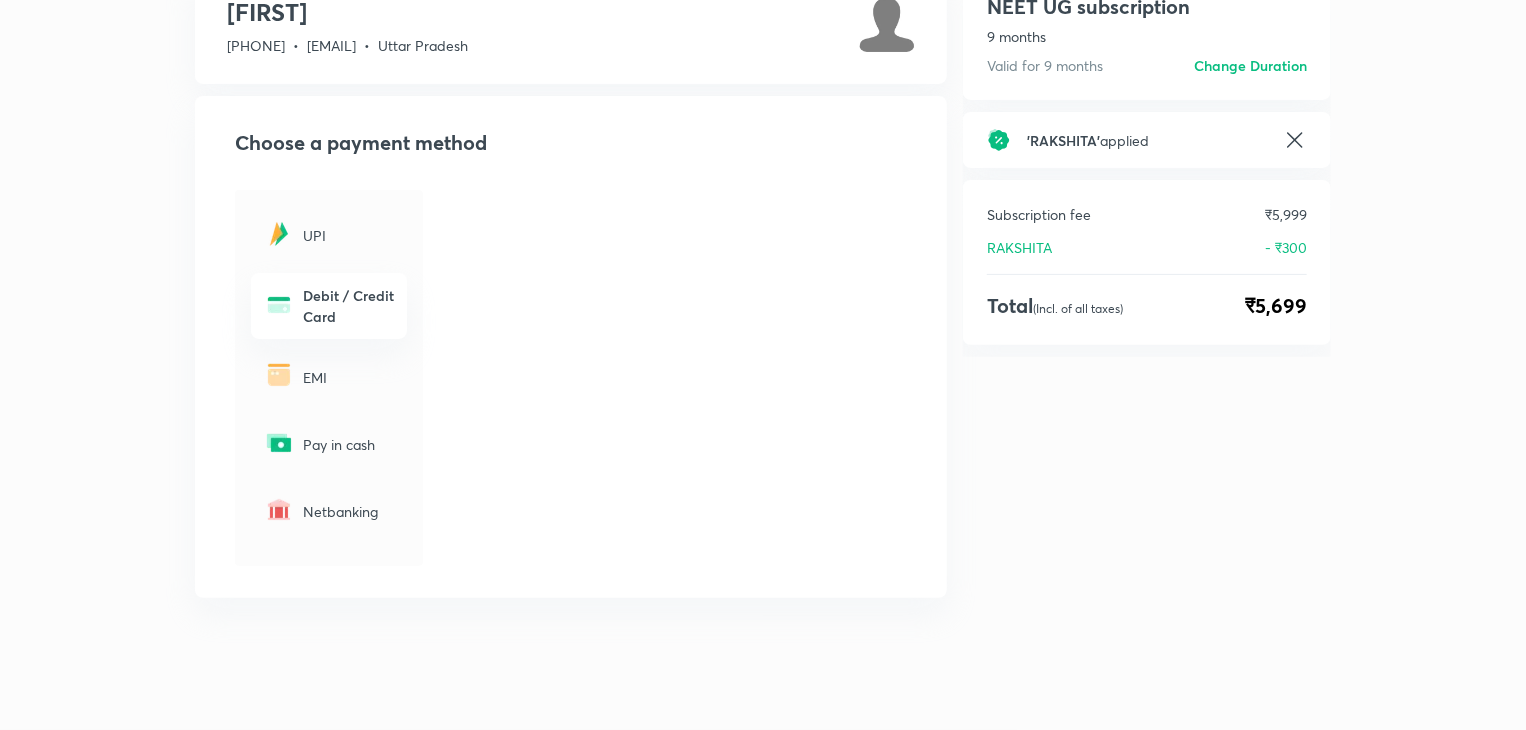 scroll, scrollTop: 135, scrollLeft: 0, axis: vertical 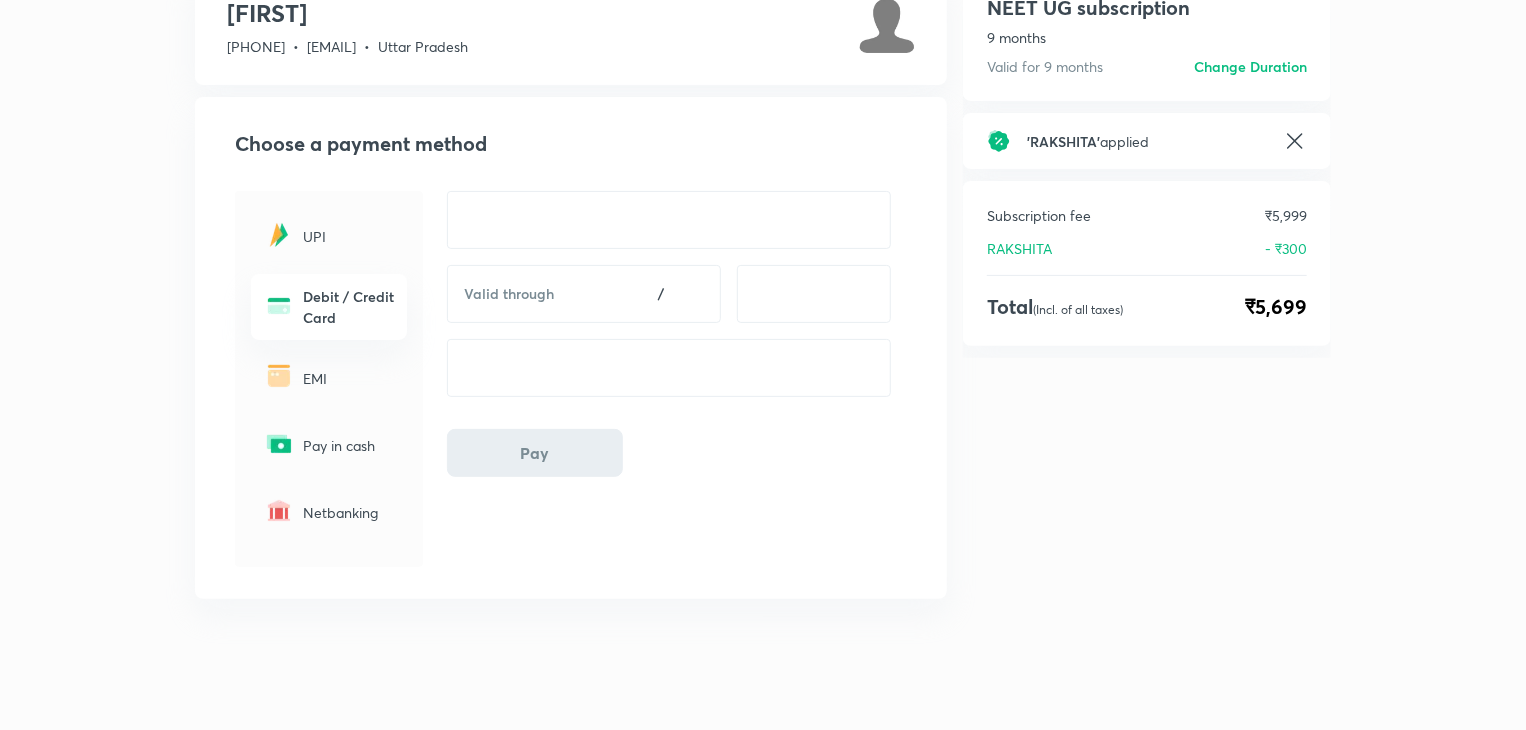 click on "Valid through" at bounding box center (533, 294) 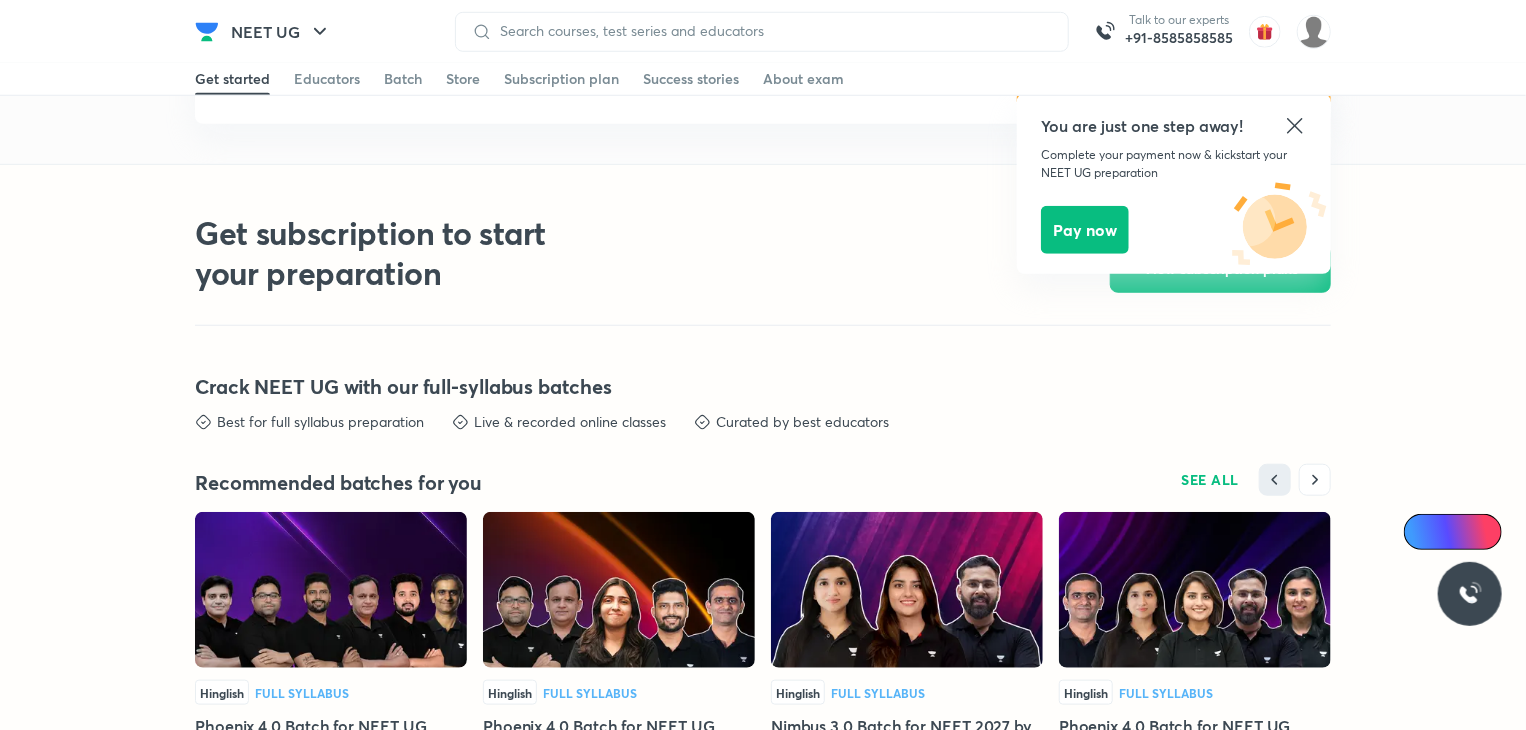 scroll, scrollTop: 4556, scrollLeft: 0, axis: vertical 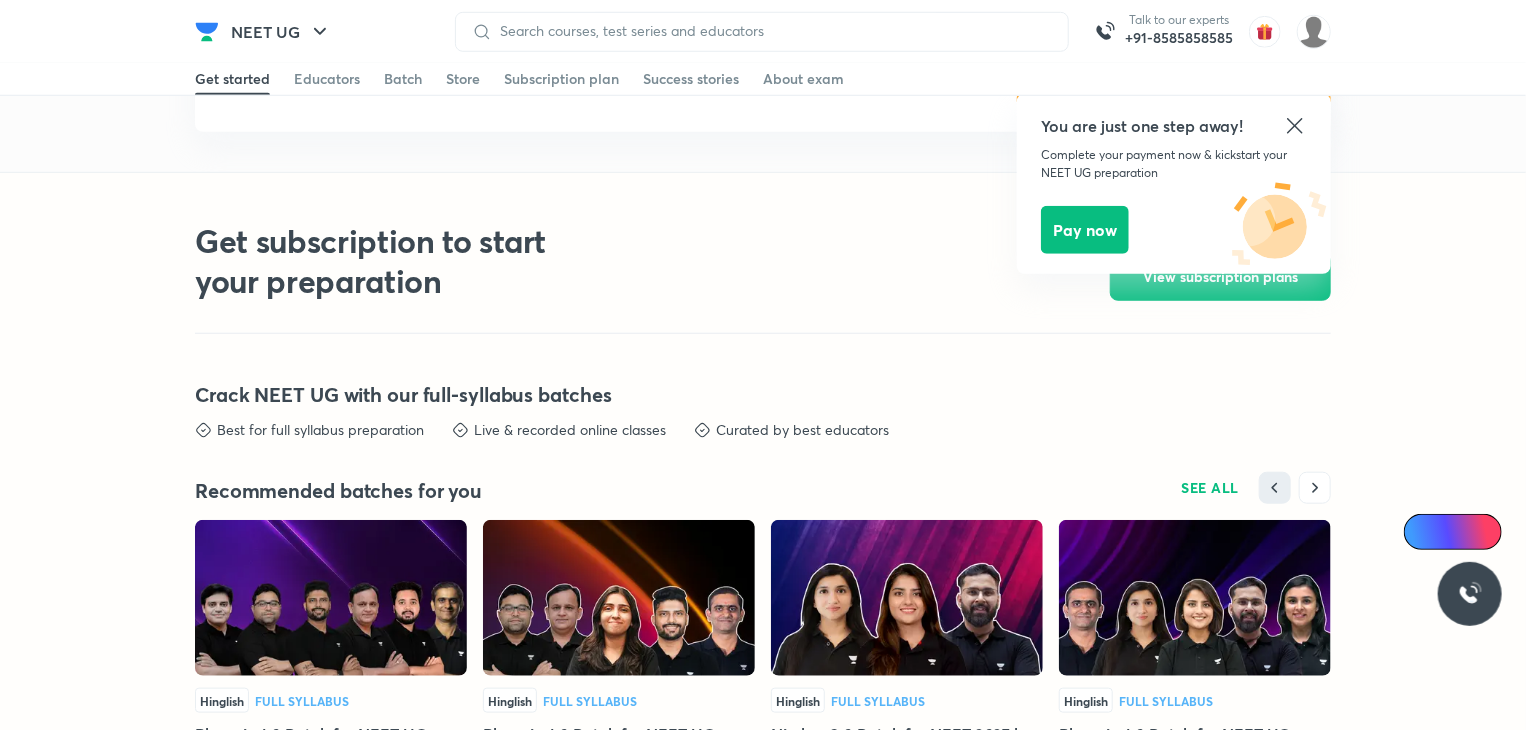 click 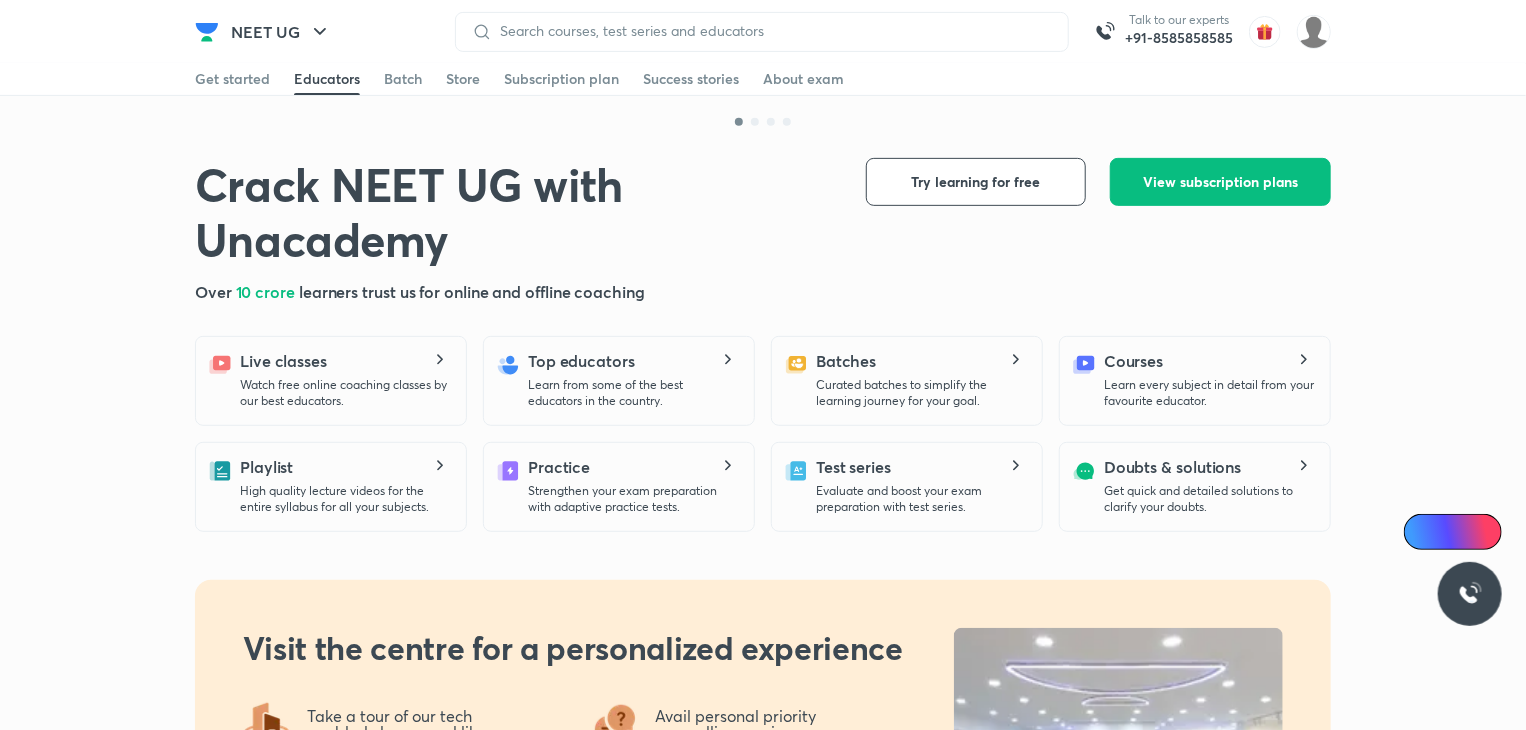 scroll, scrollTop: 0, scrollLeft: 0, axis: both 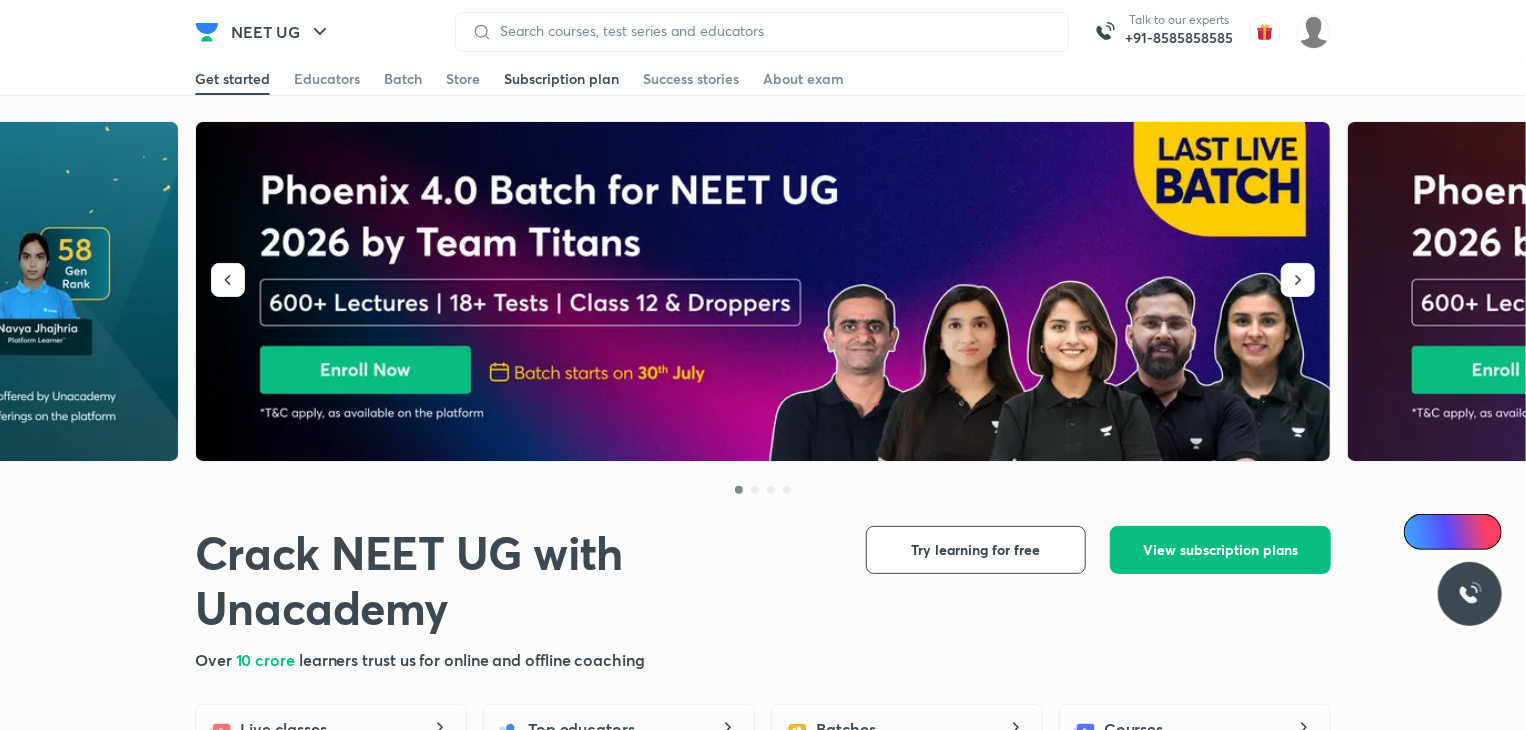 click on "Subscription plan" at bounding box center (561, 79) 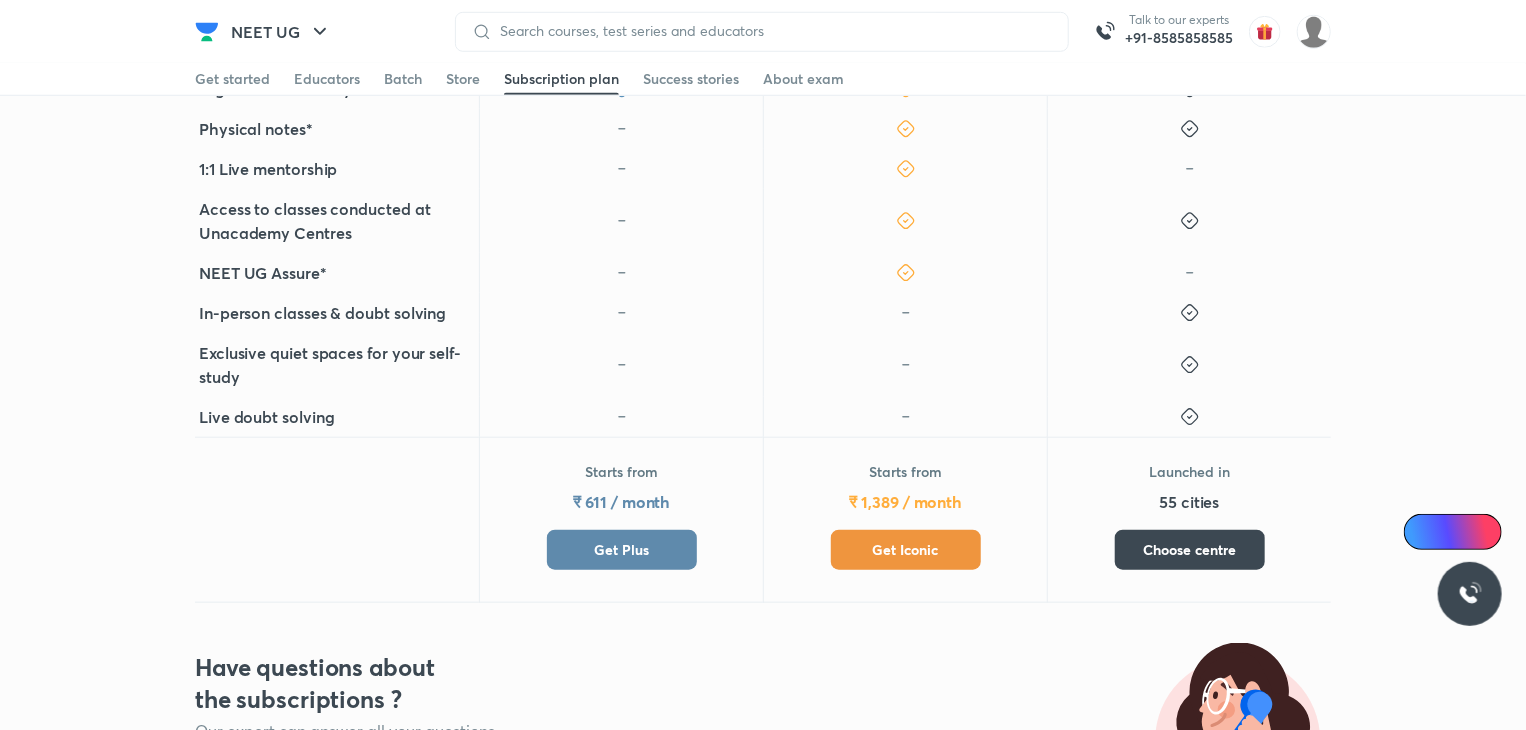 scroll, scrollTop: 747, scrollLeft: 0, axis: vertical 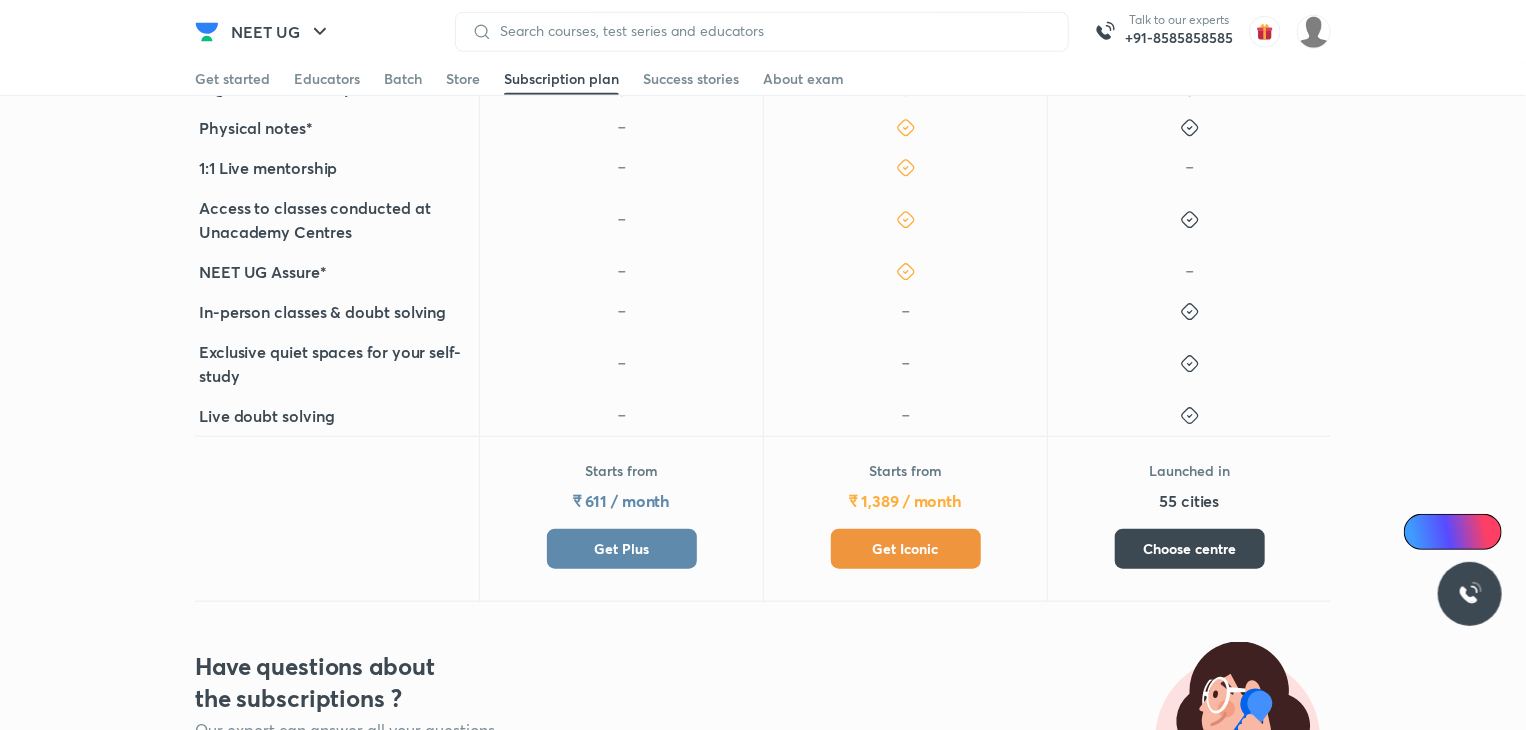 click on "Get Plus" at bounding box center (621, 549) 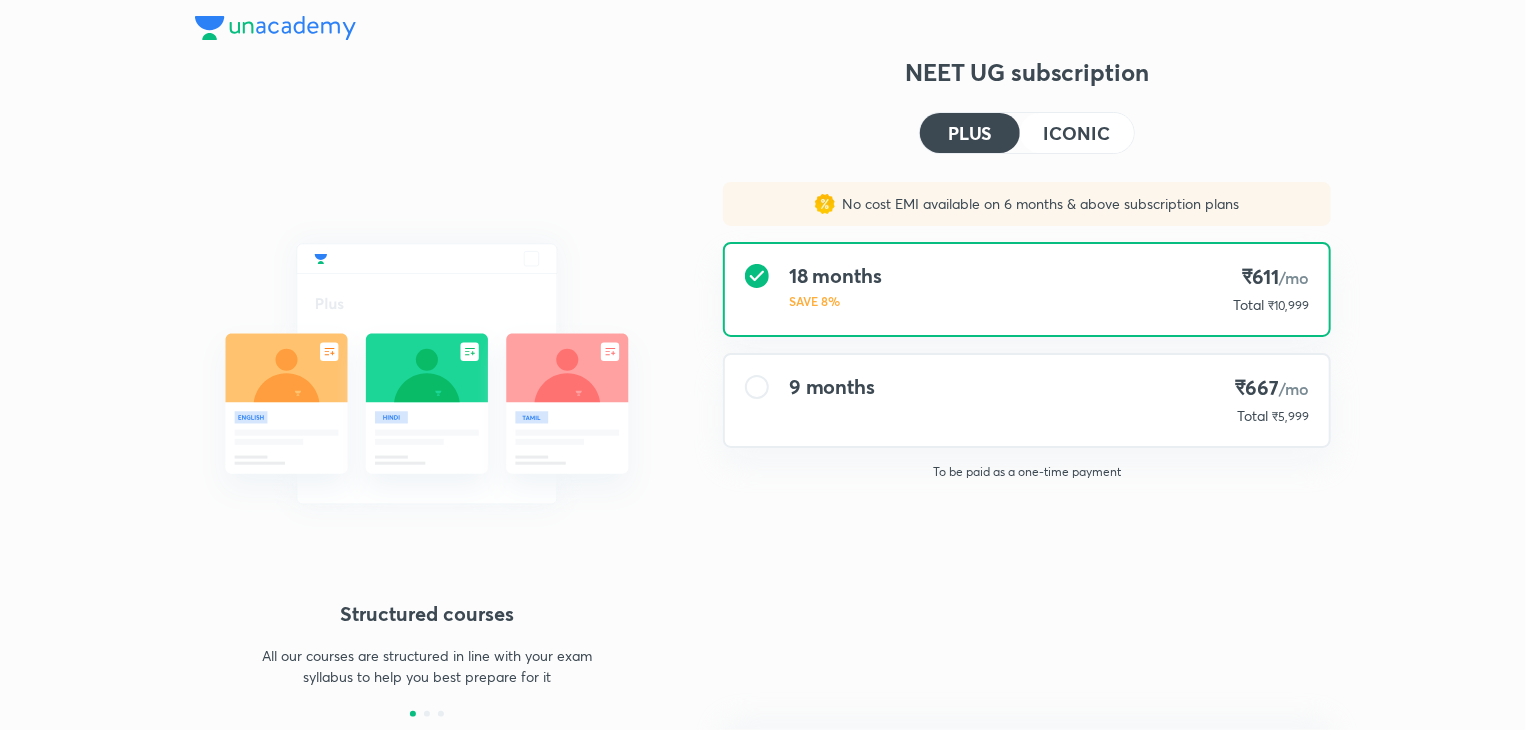 scroll, scrollTop: 0, scrollLeft: 0, axis: both 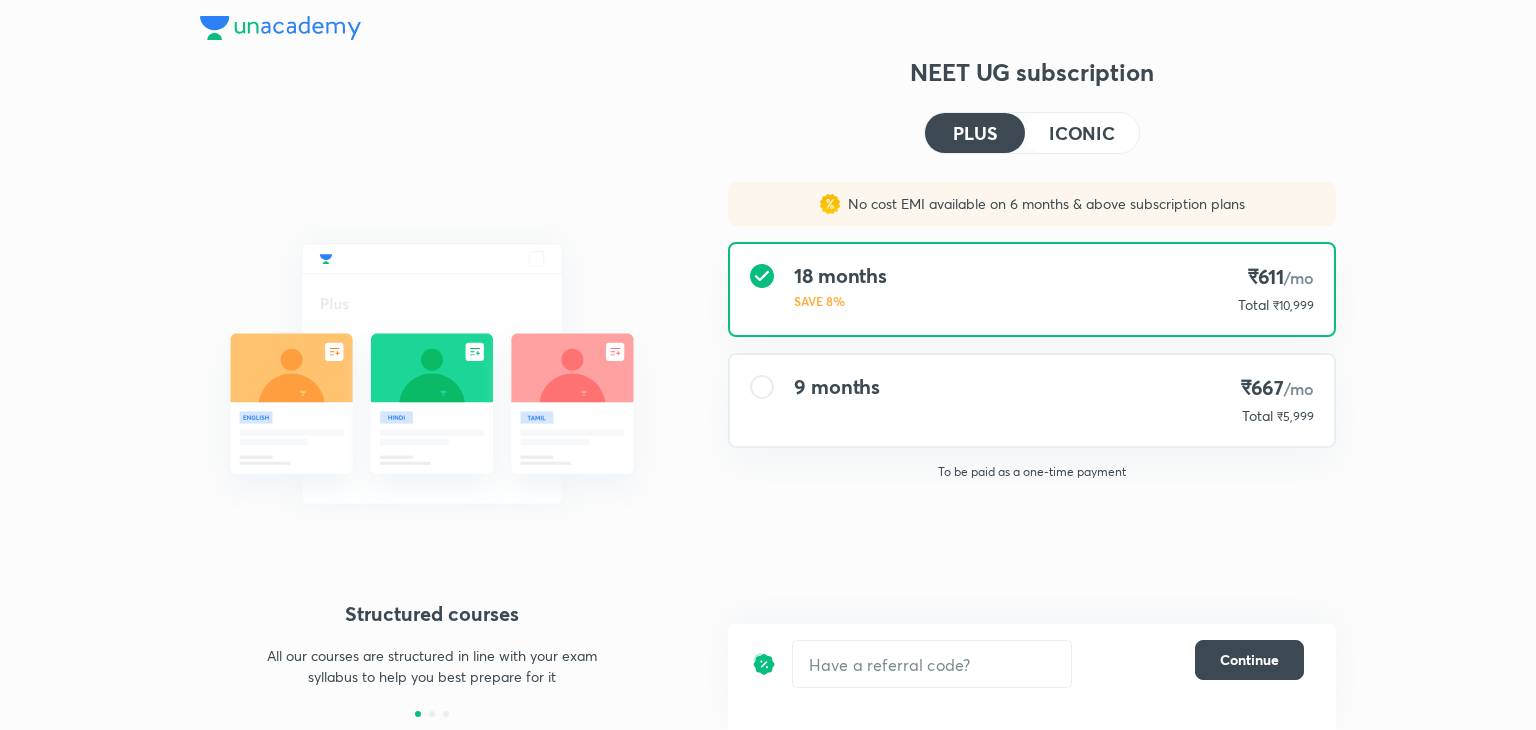 click on "9 months ₹667  /mo Total ₹5,999" at bounding box center (1032, 400) 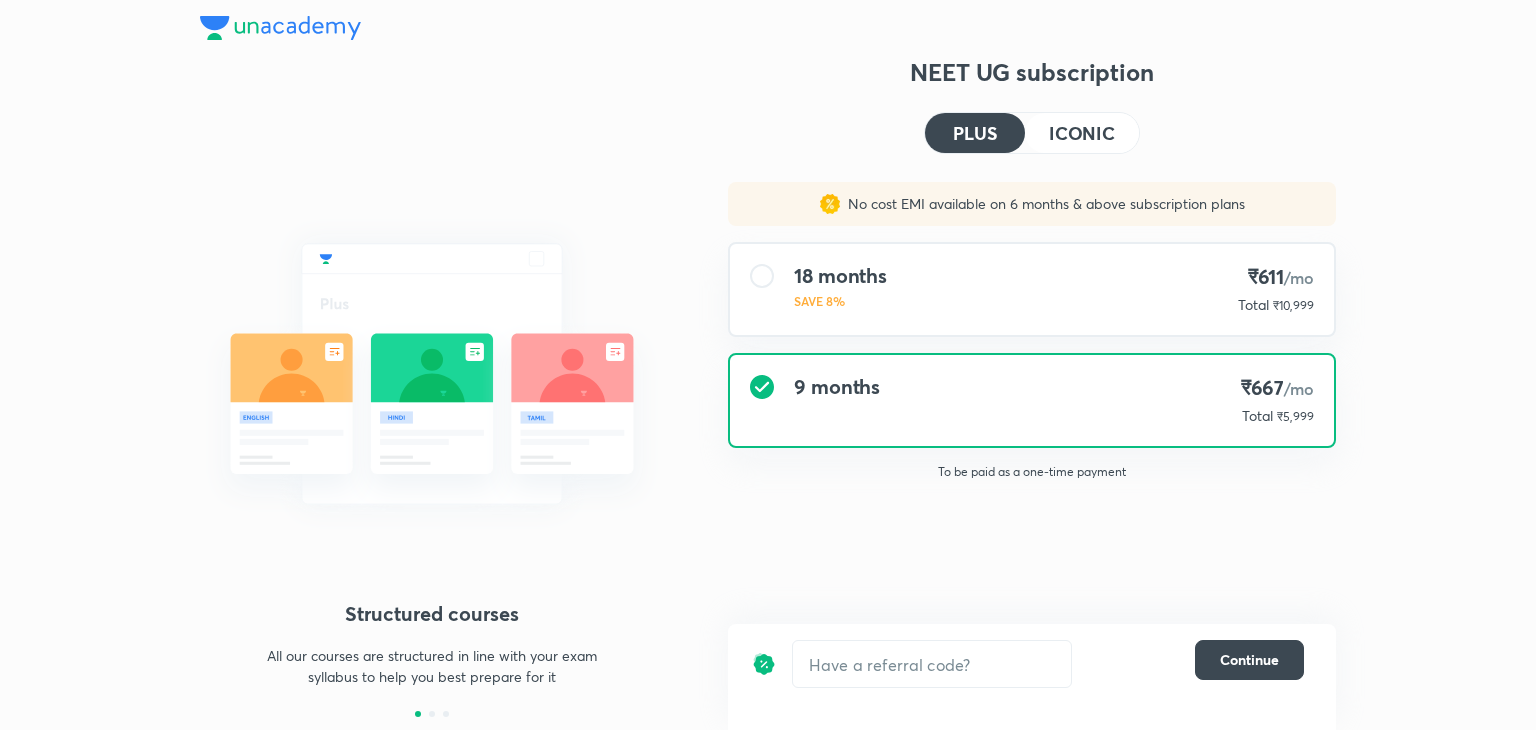 click at bounding box center [432, 374] 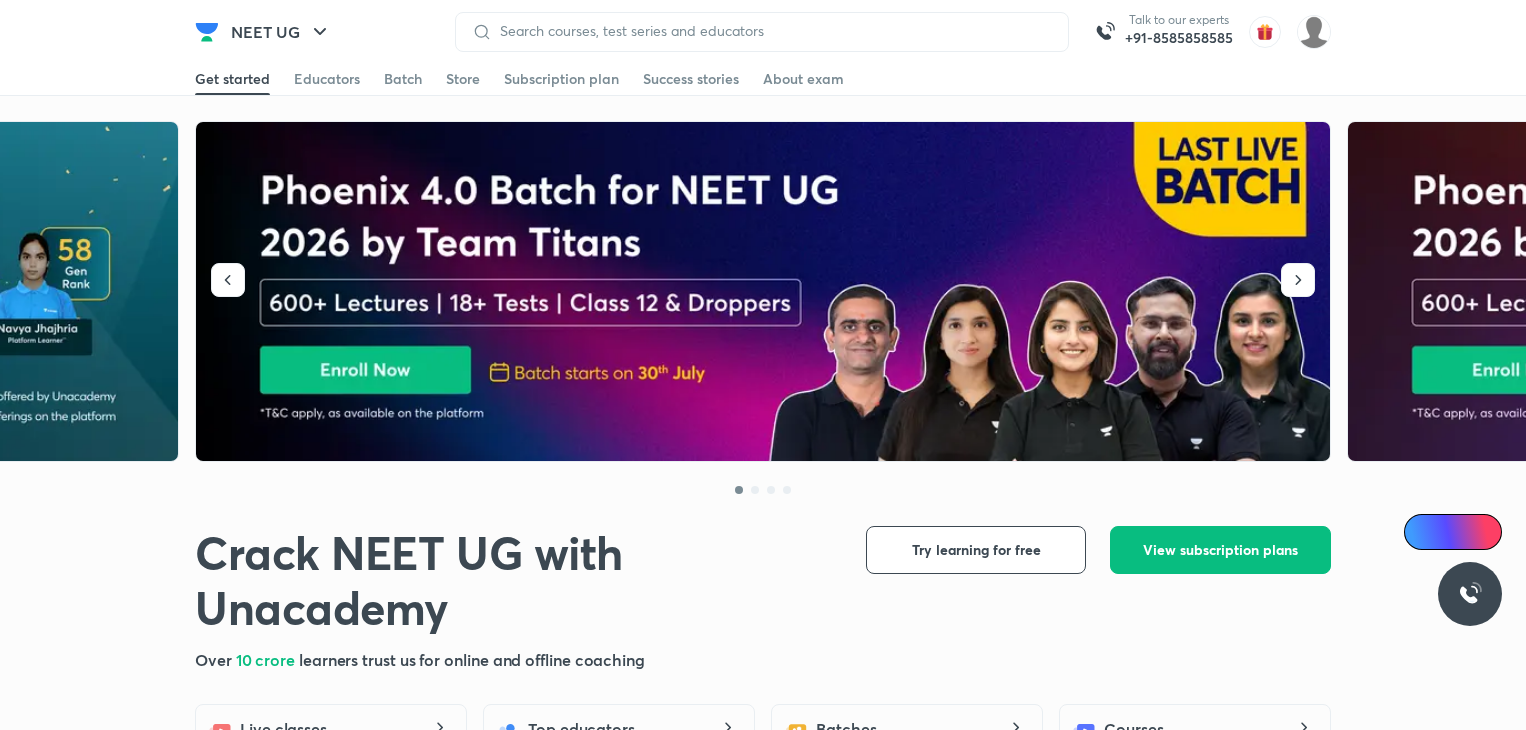 scroll, scrollTop: 0, scrollLeft: 0, axis: both 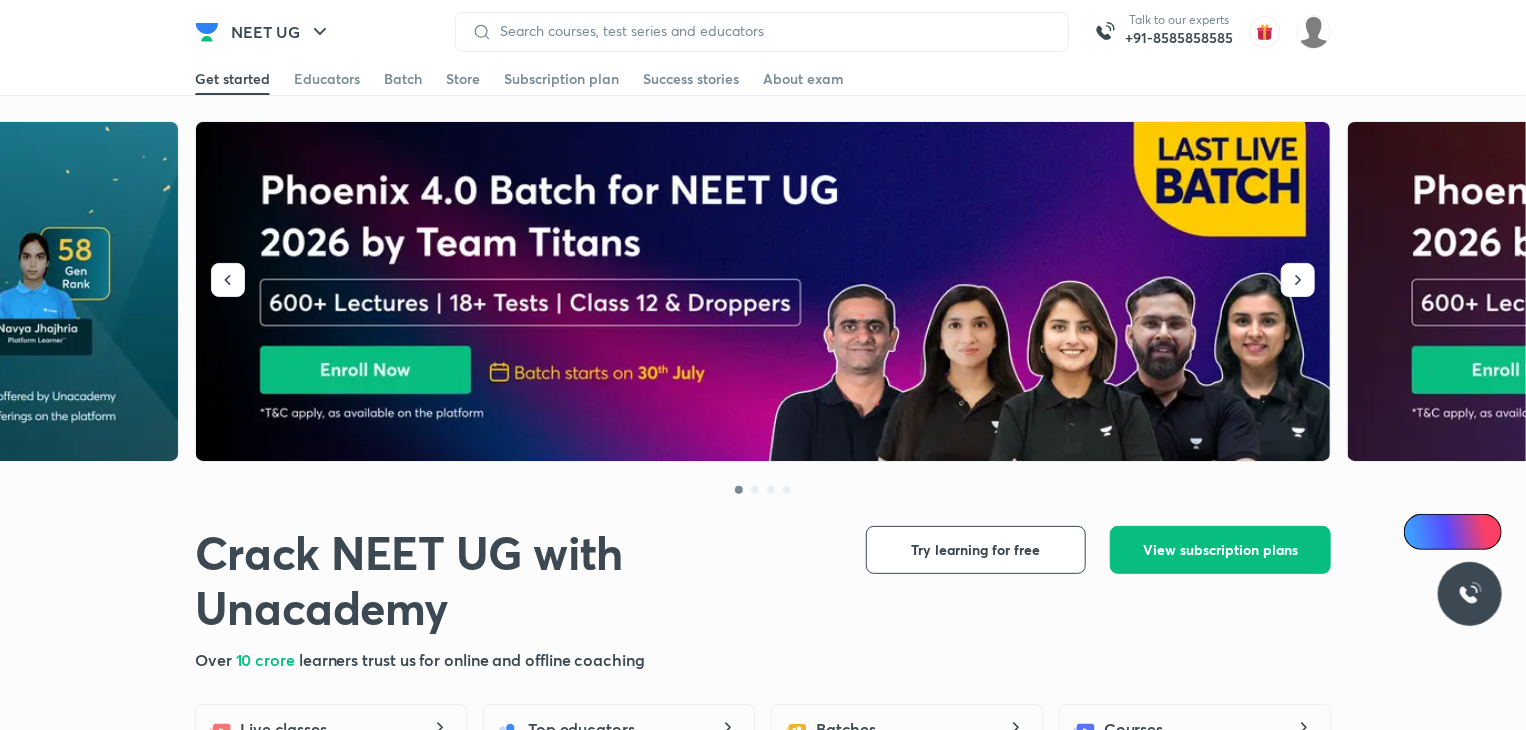 click on "NEET UG Talk to our experts +91-8585858585 Get started Educators Batch Store Subscription plan Success stories About exam Get started Educators Batch Store Subscription plan Success stories About exam" at bounding box center [763, 32] 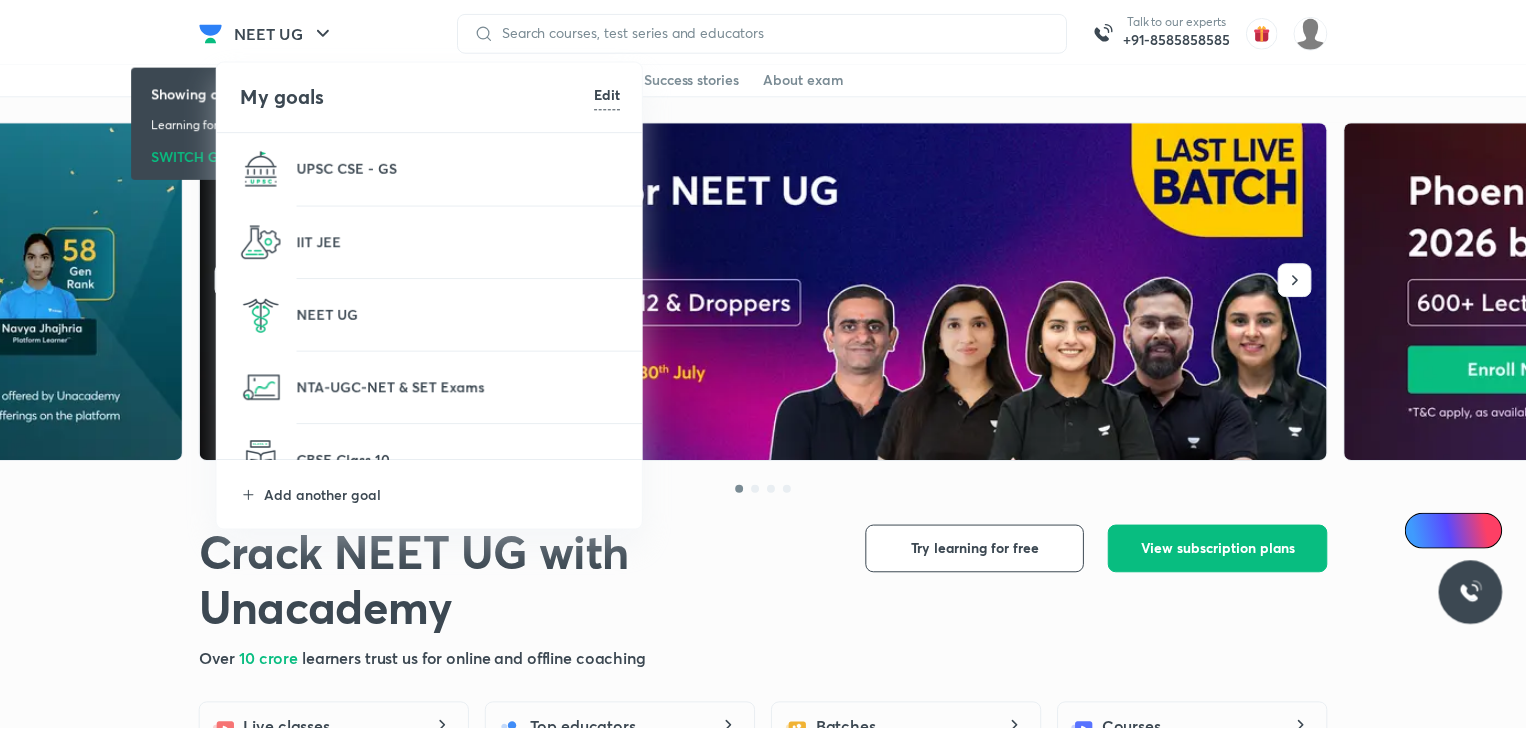 scroll, scrollTop: 0, scrollLeft: 0, axis: both 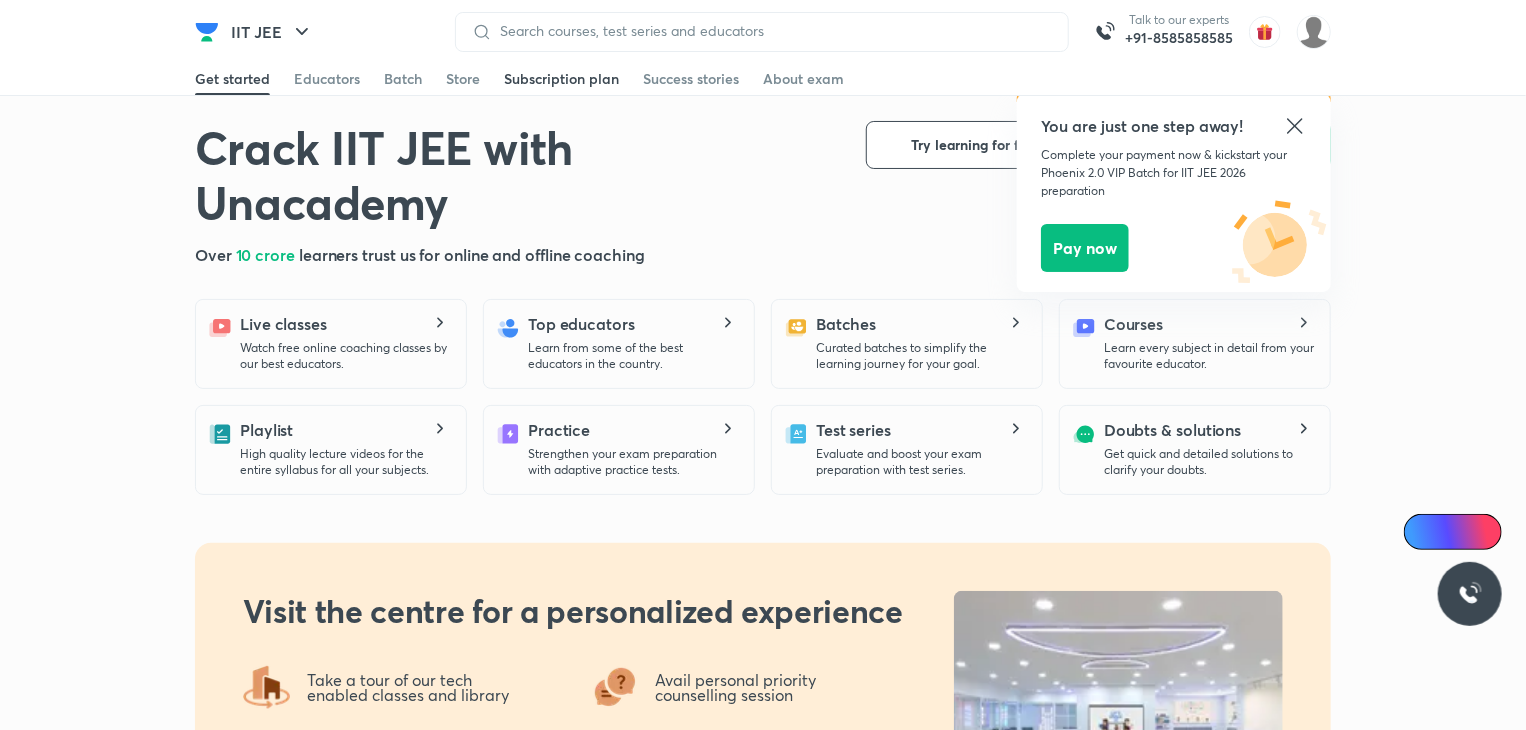 click on "Subscription plan" at bounding box center [561, 79] 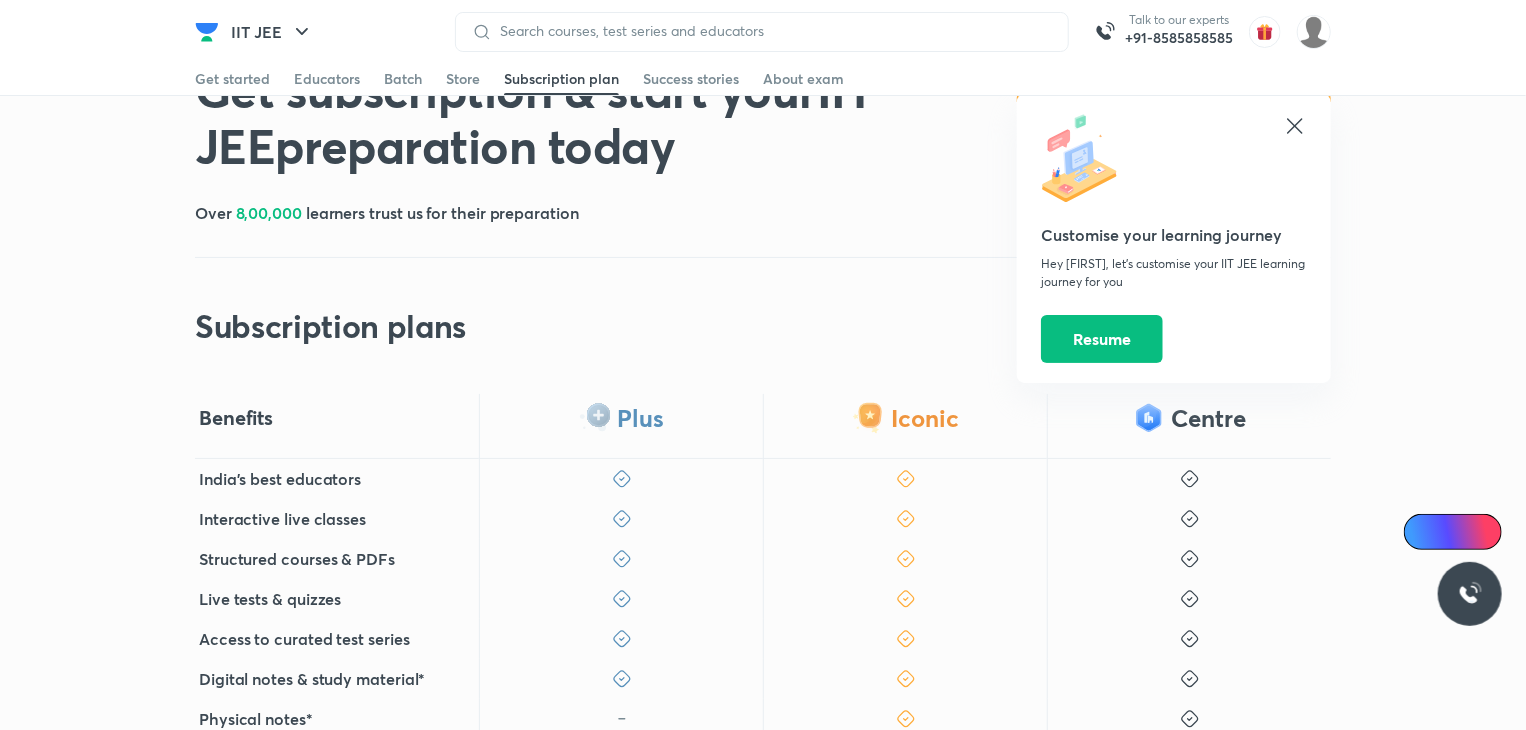 scroll, scrollTop: 0, scrollLeft: 0, axis: both 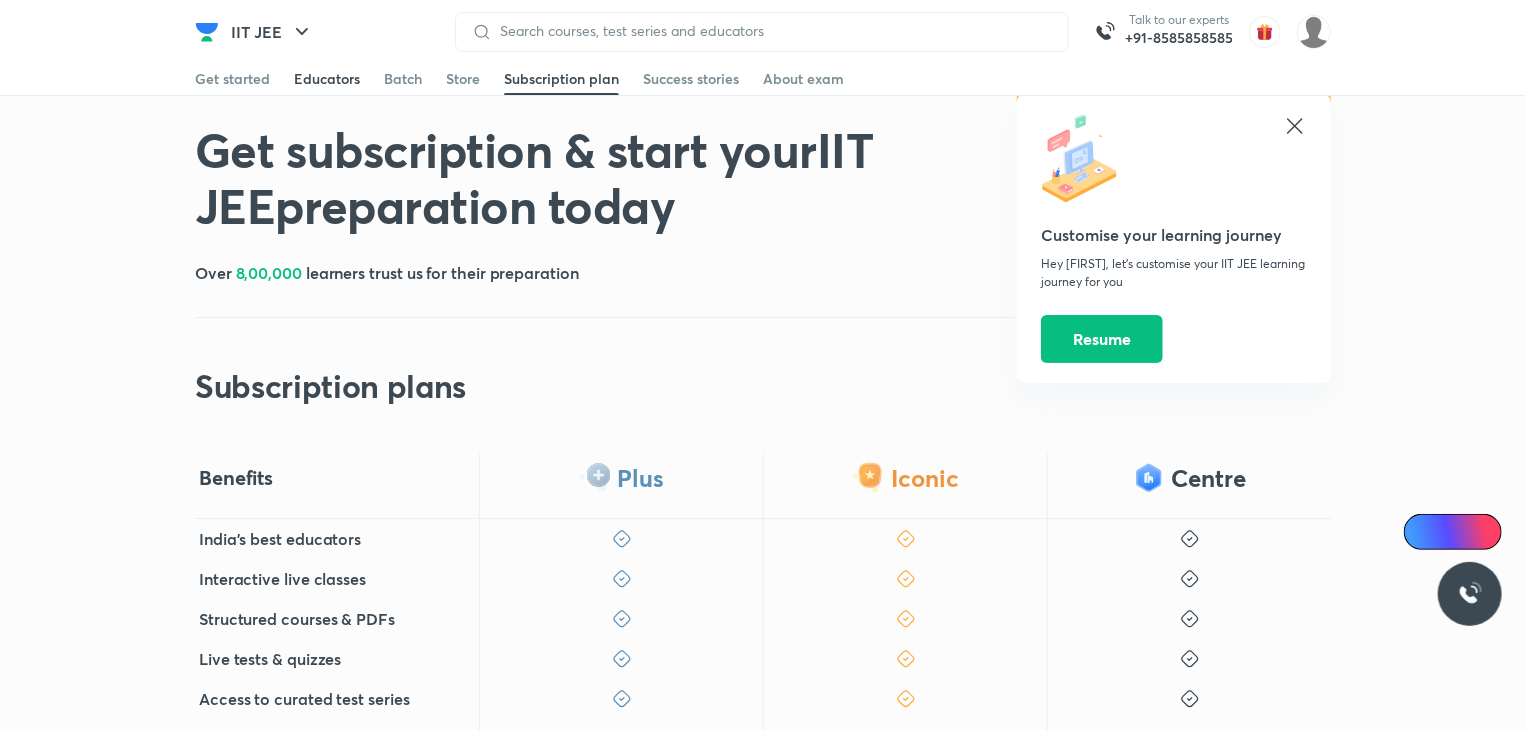 click on "Educators" at bounding box center [327, 79] 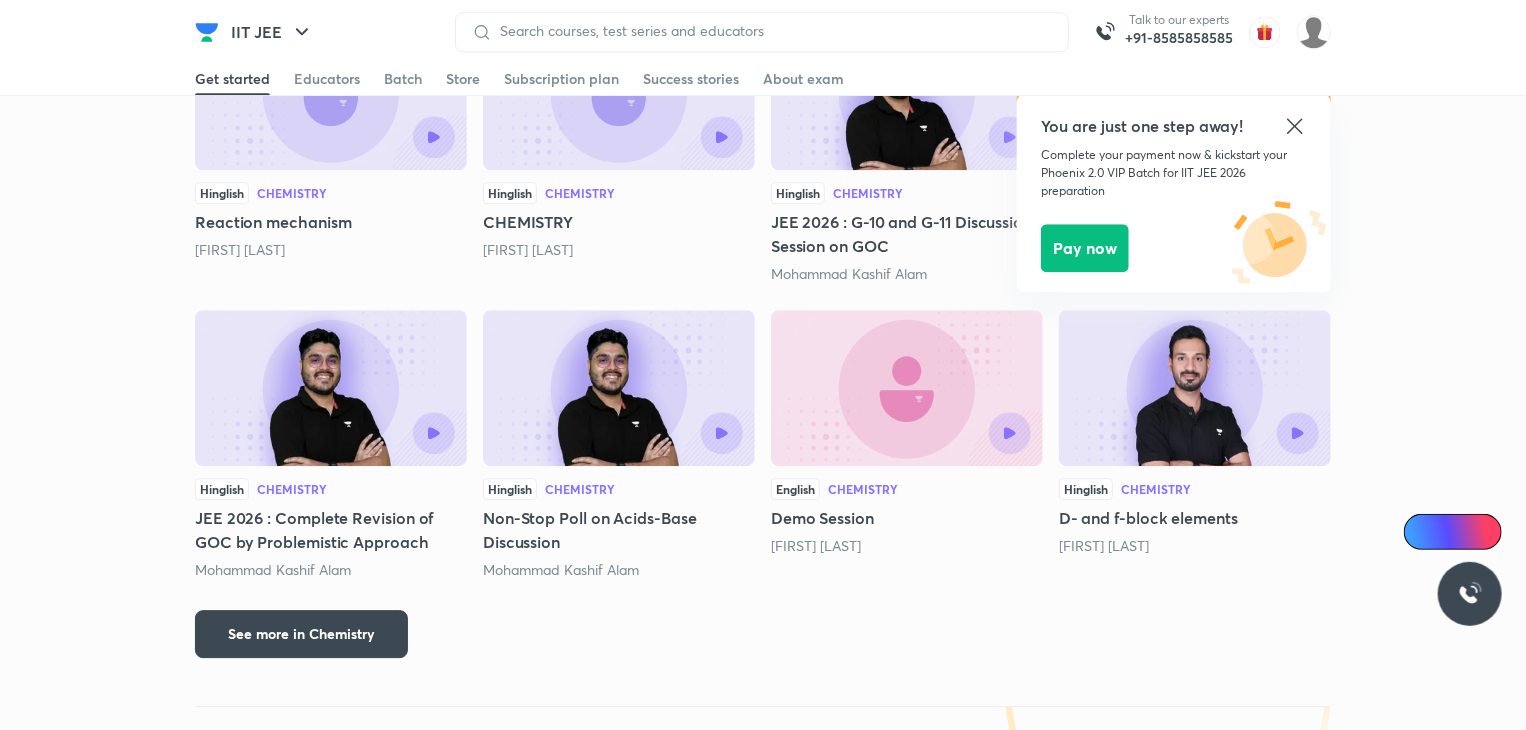 scroll, scrollTop: 2724, scrollLeft: 0, axis: vertical 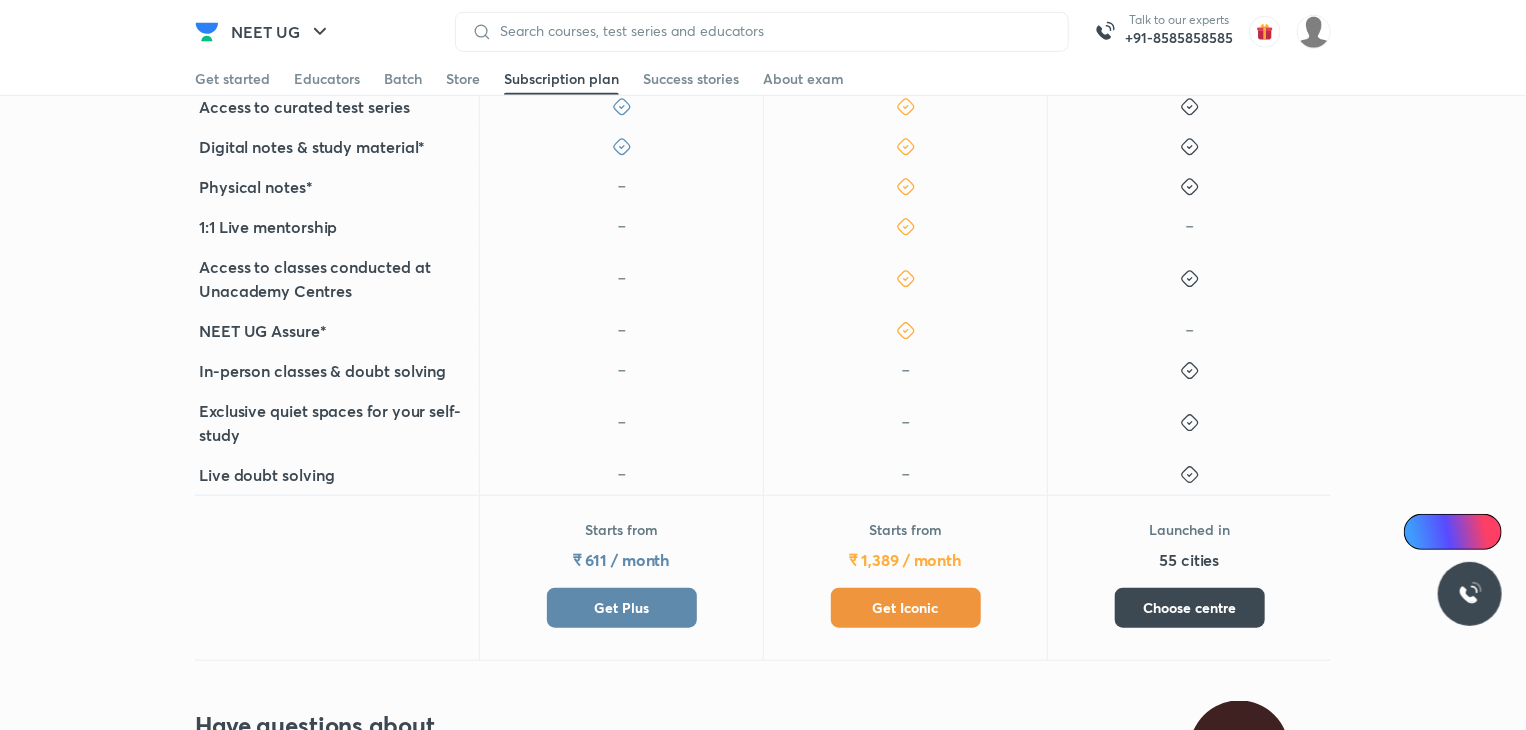 click on "Get Plus" at bounding box center (621, 608) 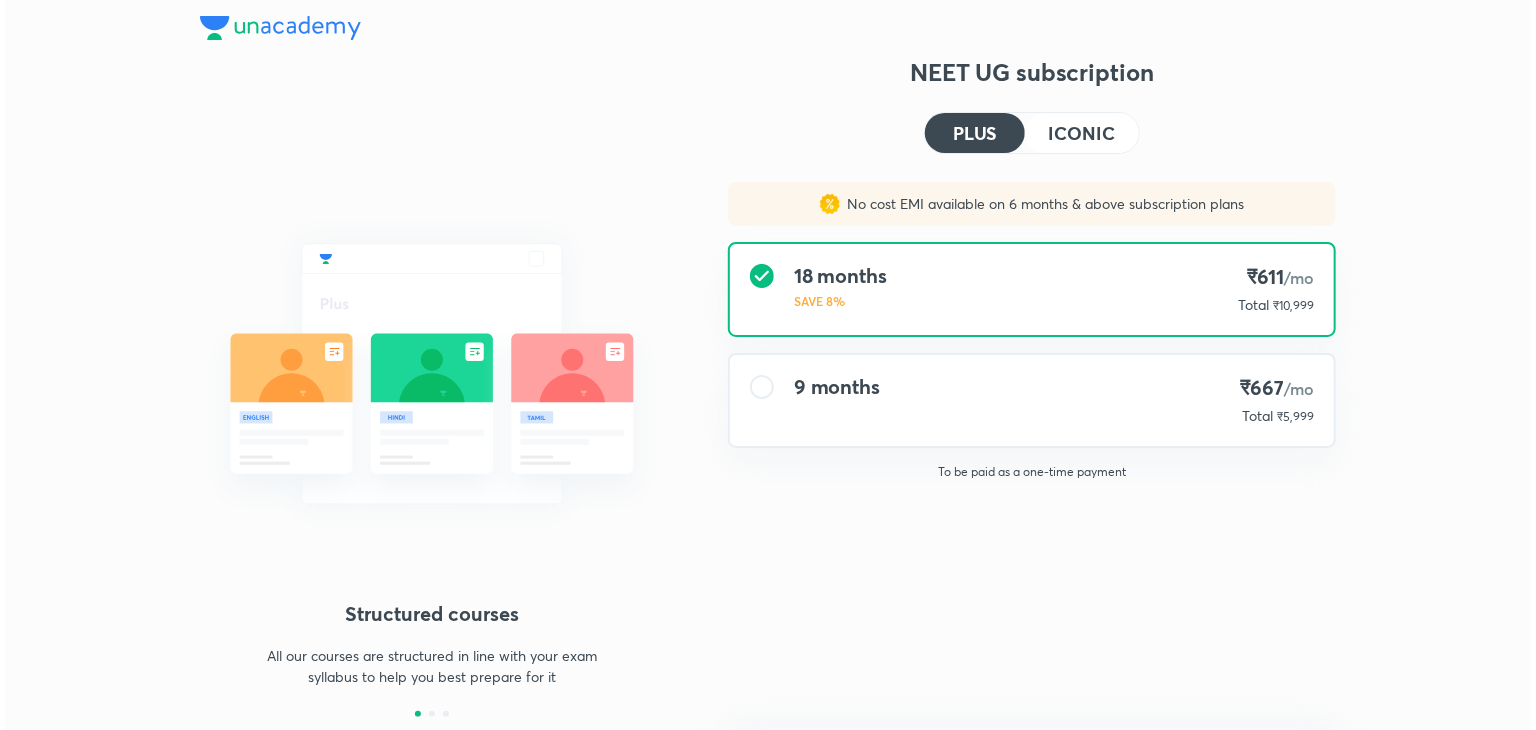 scroll, scrollTop: 0, scrollLeft: 0, axis: both 